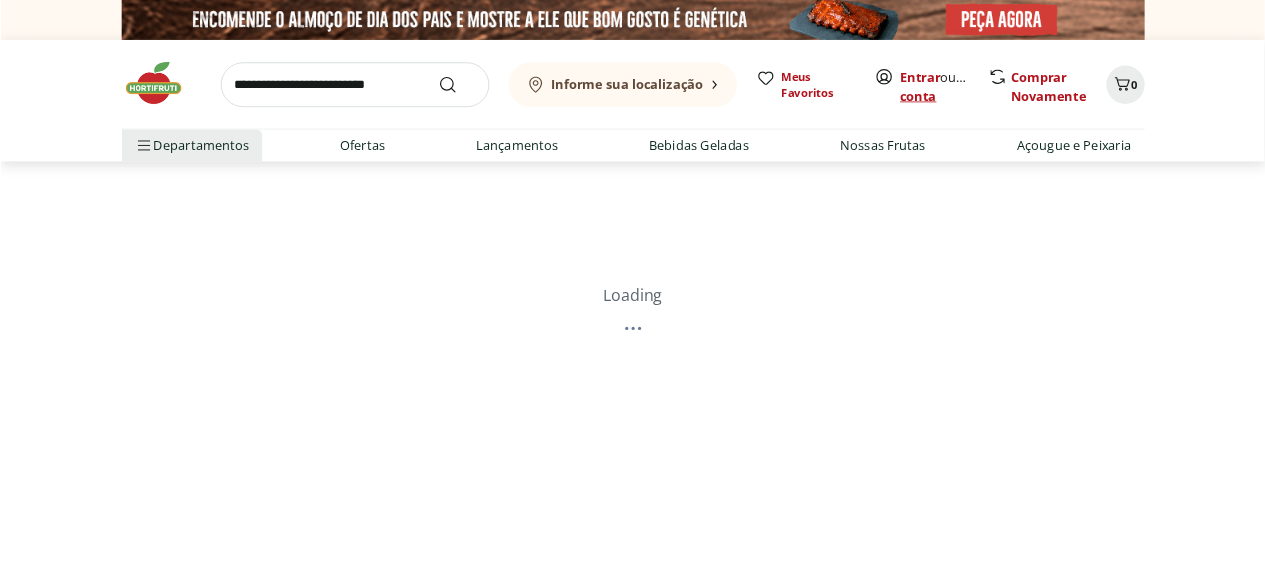 scroll, scrollTop: 0, scrollLeft: 0, axis: both 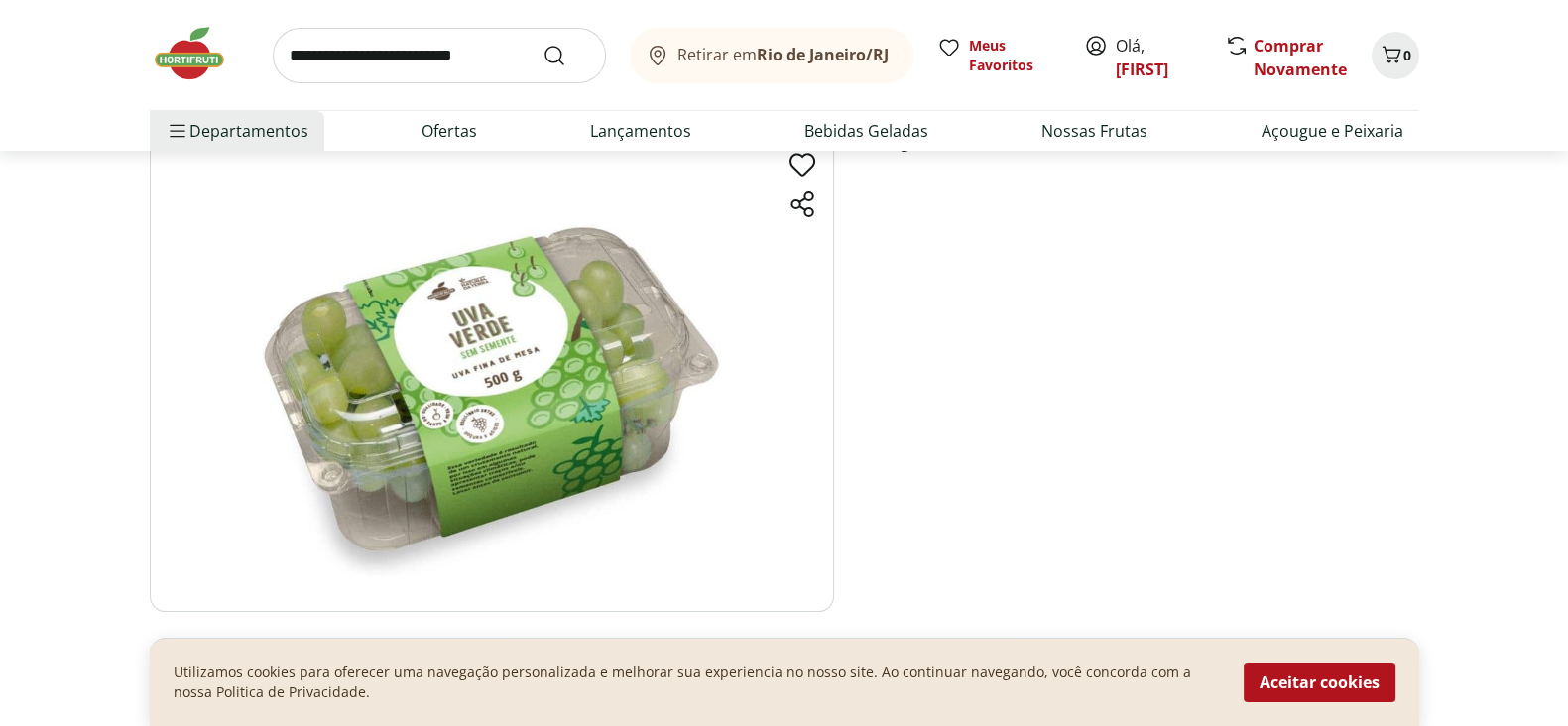 click at bounding box center [439, 56] 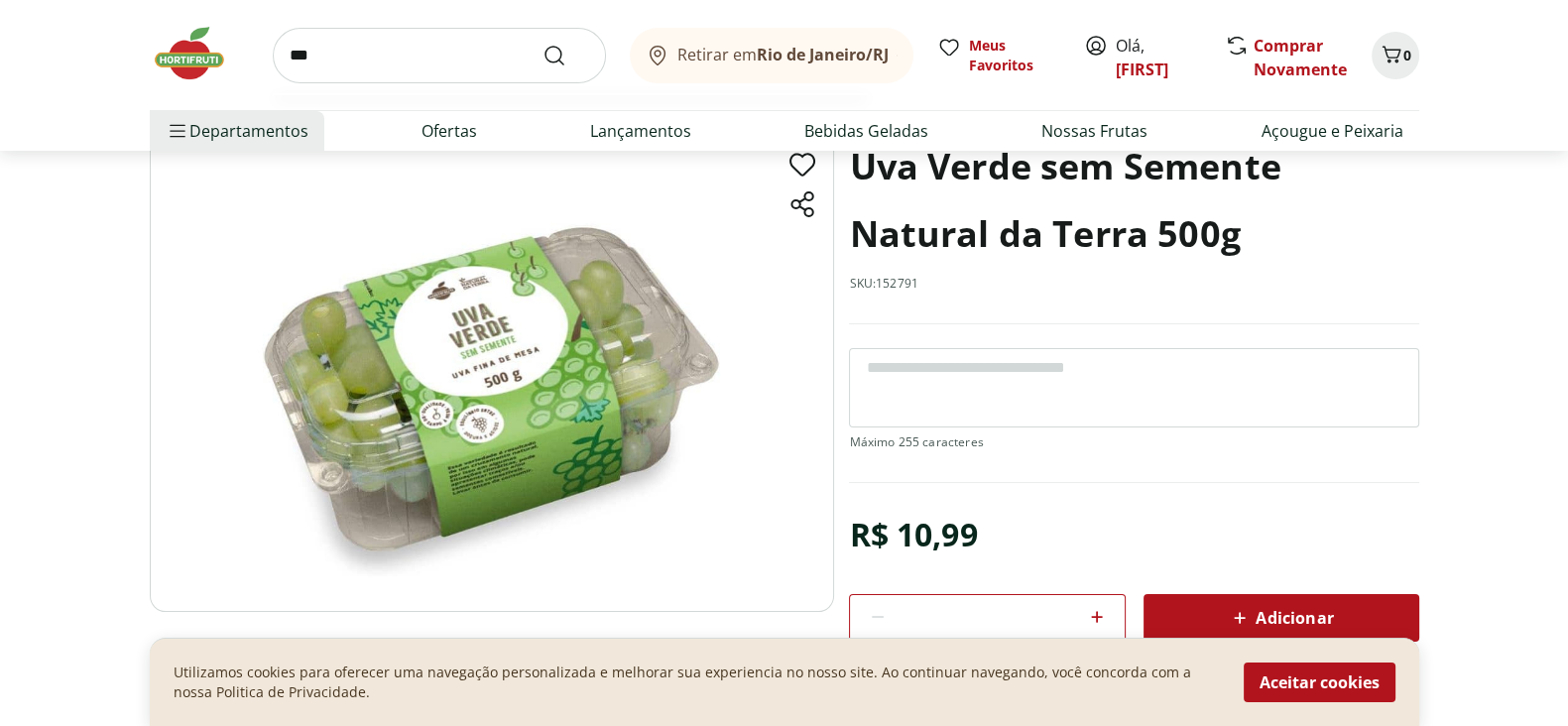 type on "***" 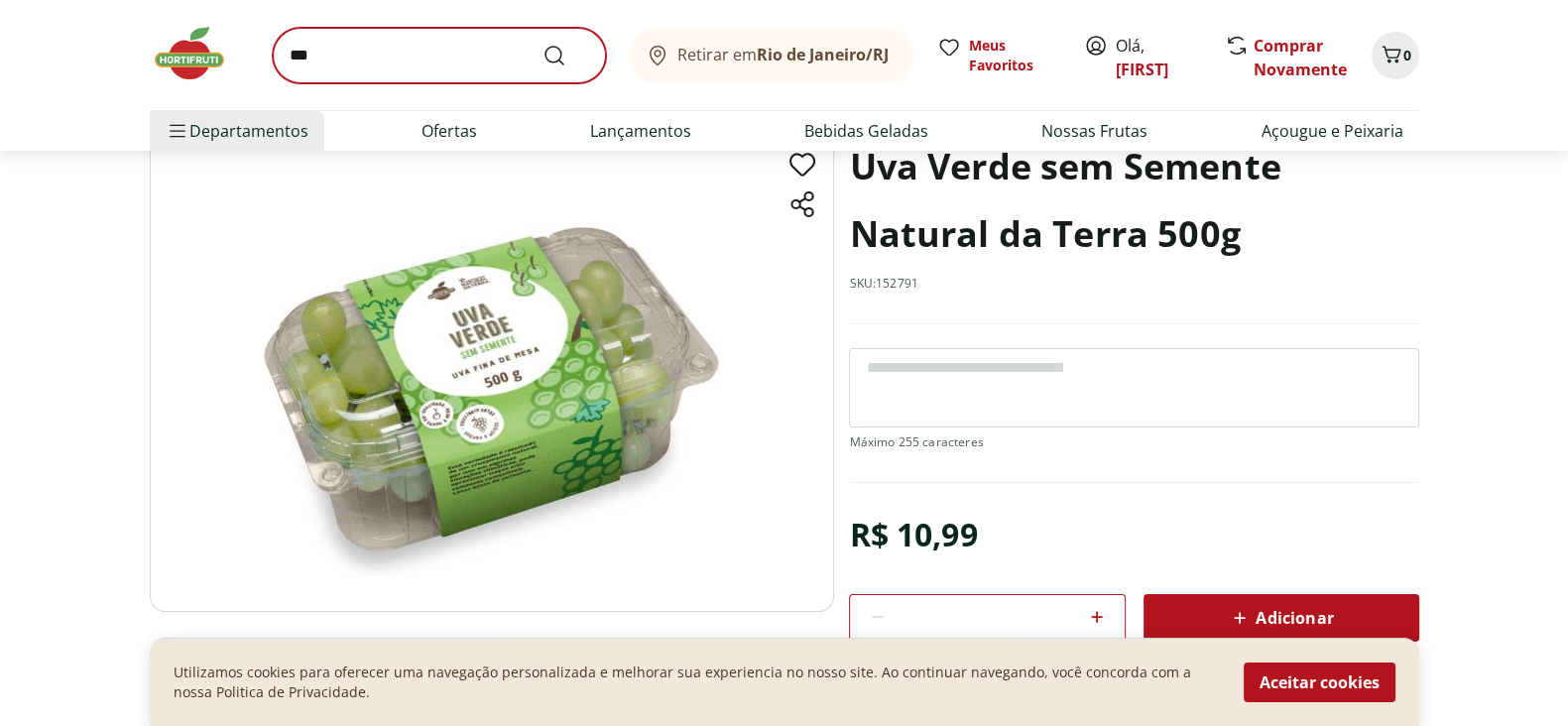 scroll, scrollTop: 0, scrollLeft: 0, axis: both 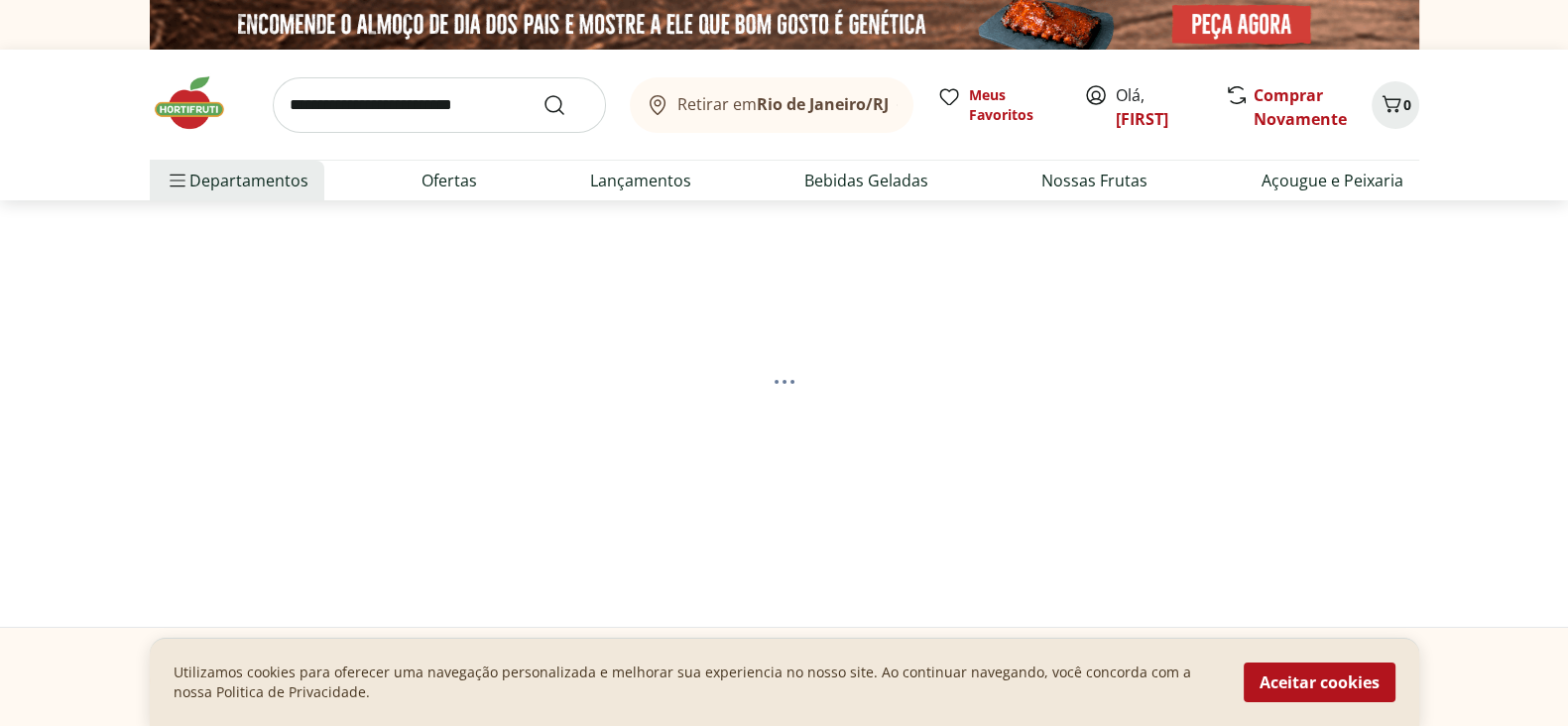 select on "**********" 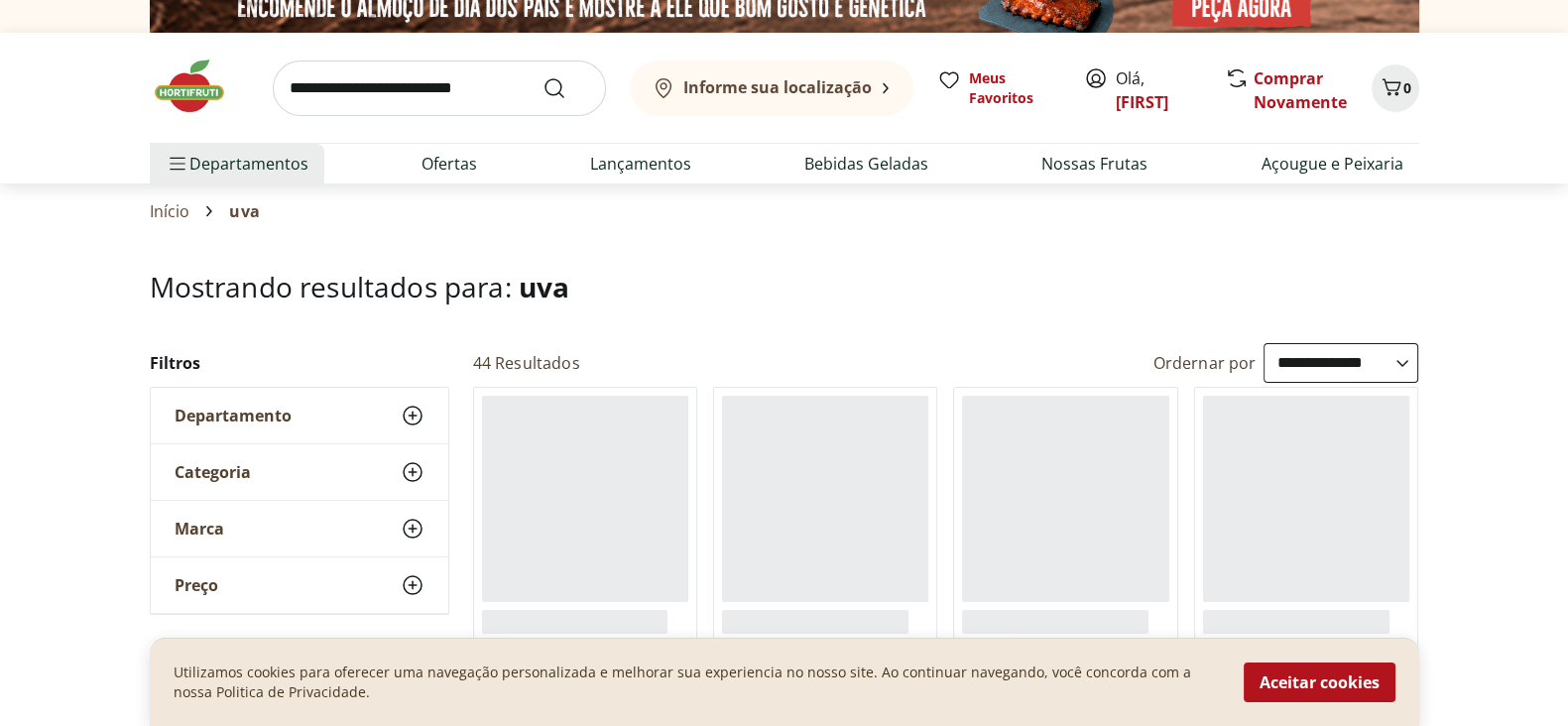 scroll, scrollTop: 247, scrollLeft: 0, axis: vertical 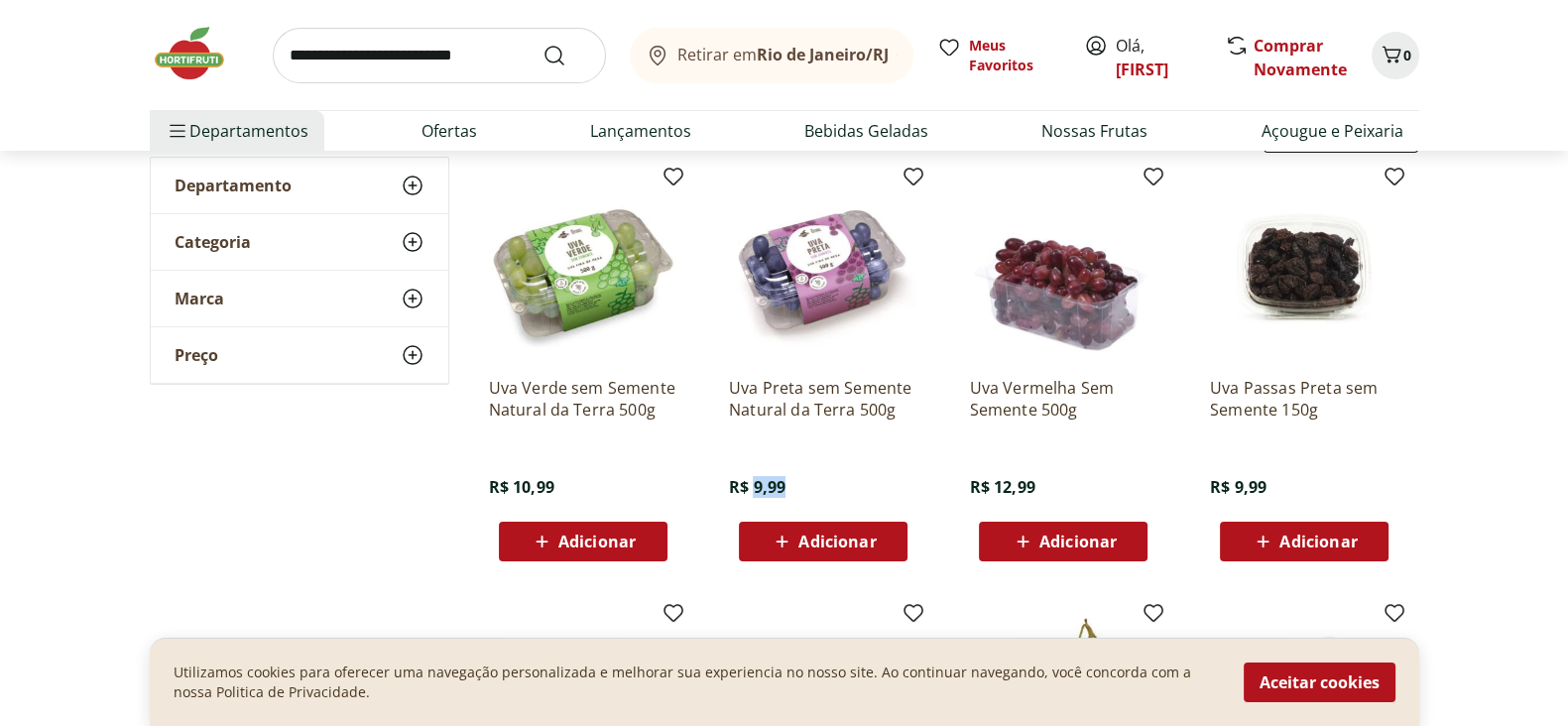 drag, startPoint x: 788, startPoint y: 488, endPoint x: 753, endPoint y: 481, distance: 35.69314 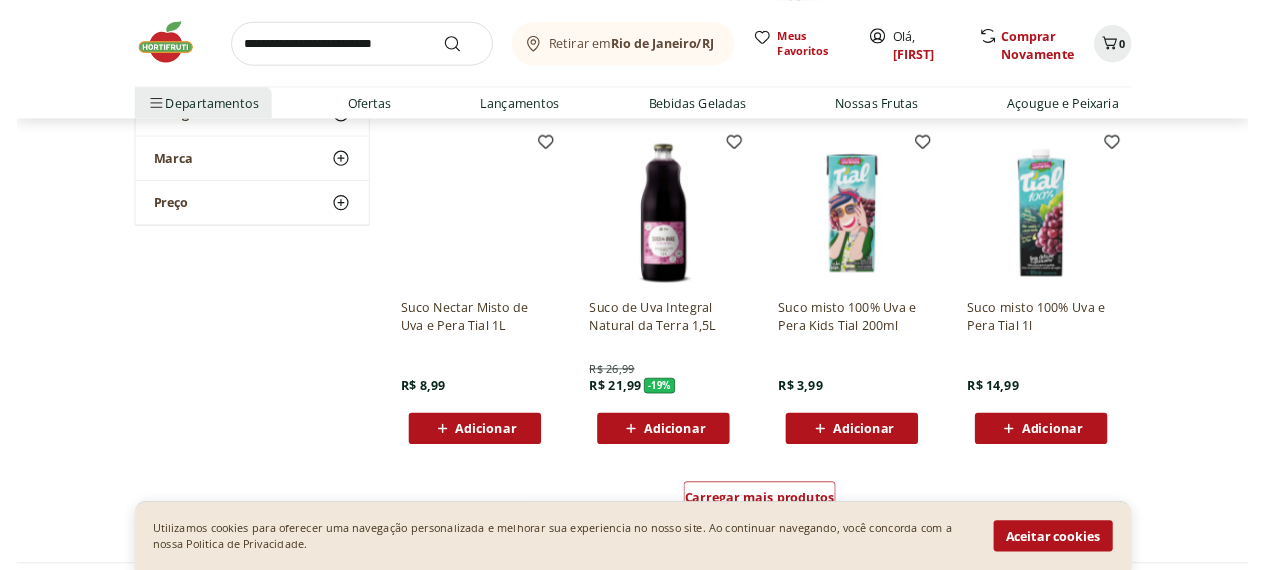 scroll, scrollTop: 1125, scrollLeft: 0, axis: vertical 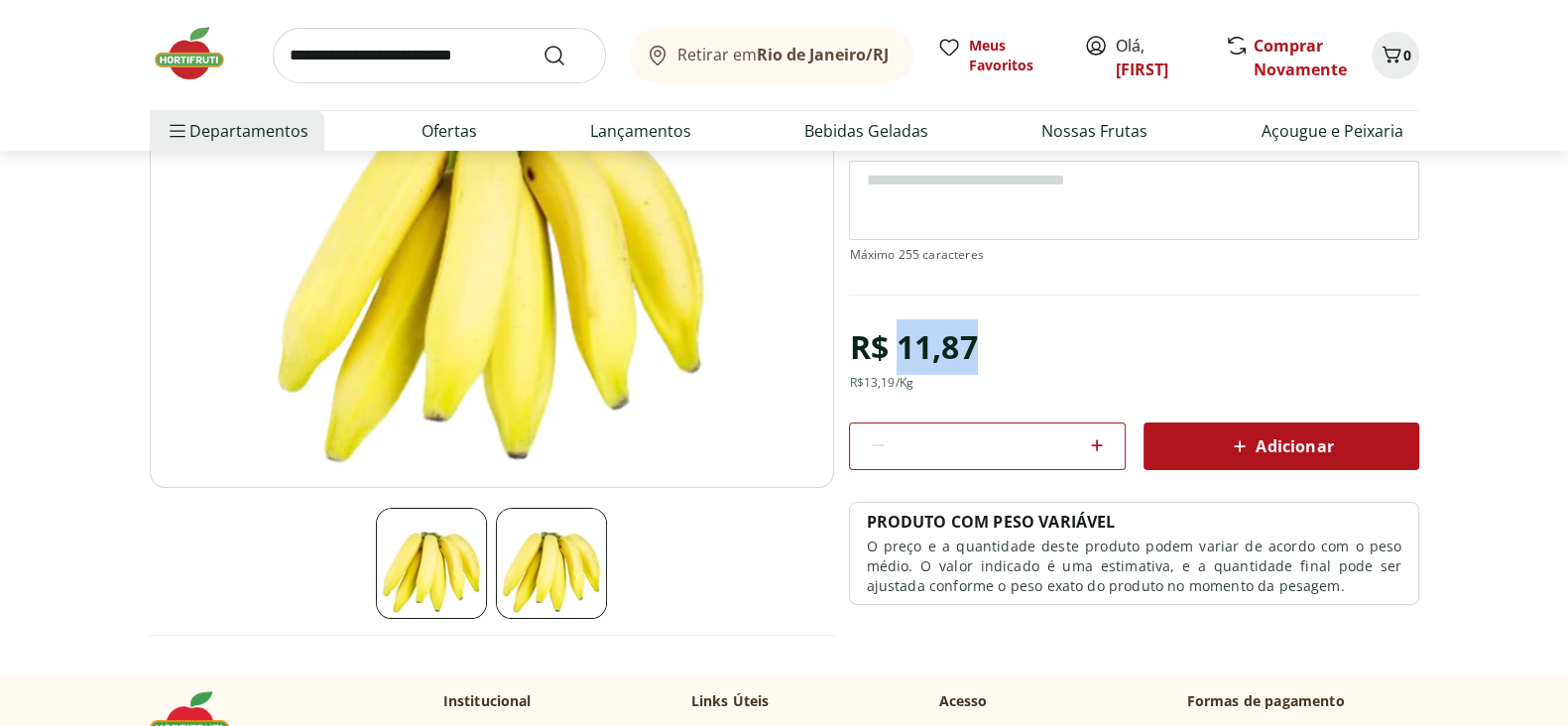 drag, startPoint x: 900, startPoint y: 355, endPoint x: 976, endPoint y: 360, distance: 76.1643 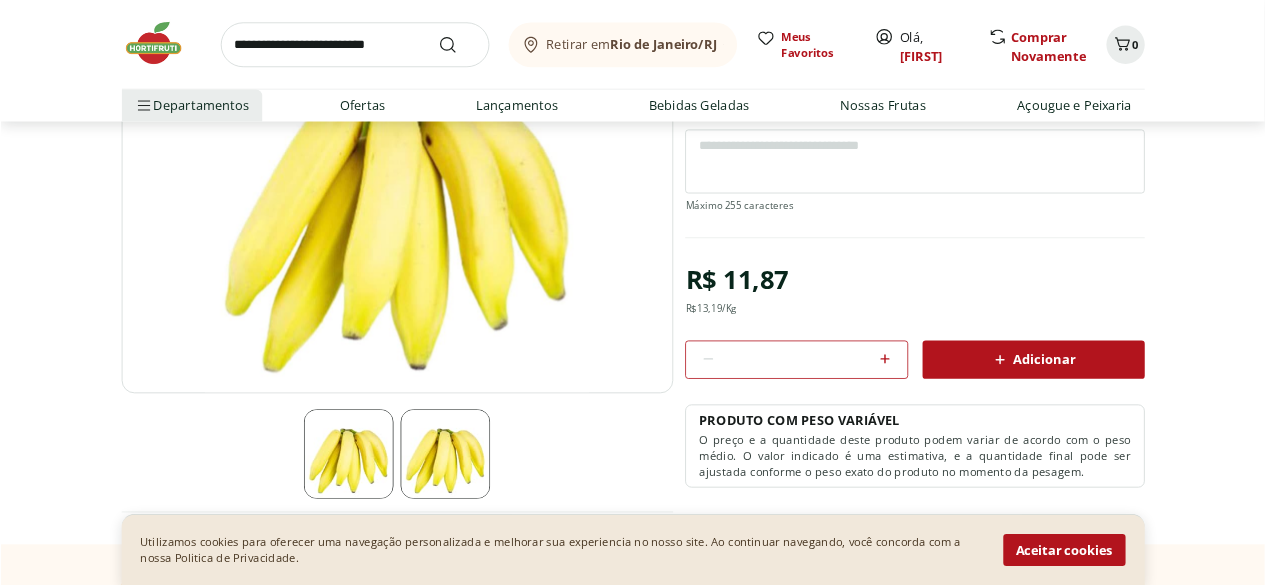 scroll, scrollTop: 250, scrollLeft: 0, axis: vertical 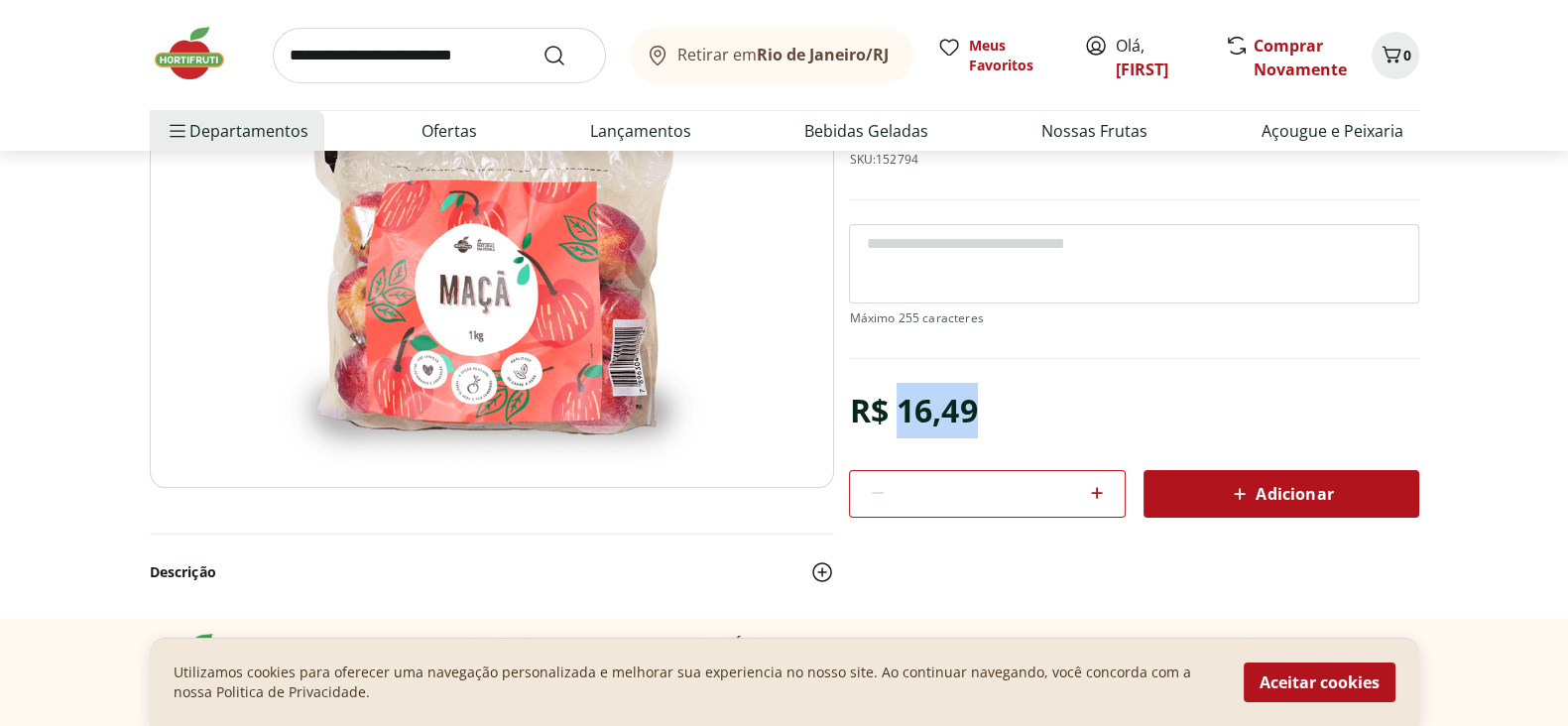drag, startPoint x: 899, startPoint y: 406, endPoint x: 988, endPoint y: 412, distance: 89.202018 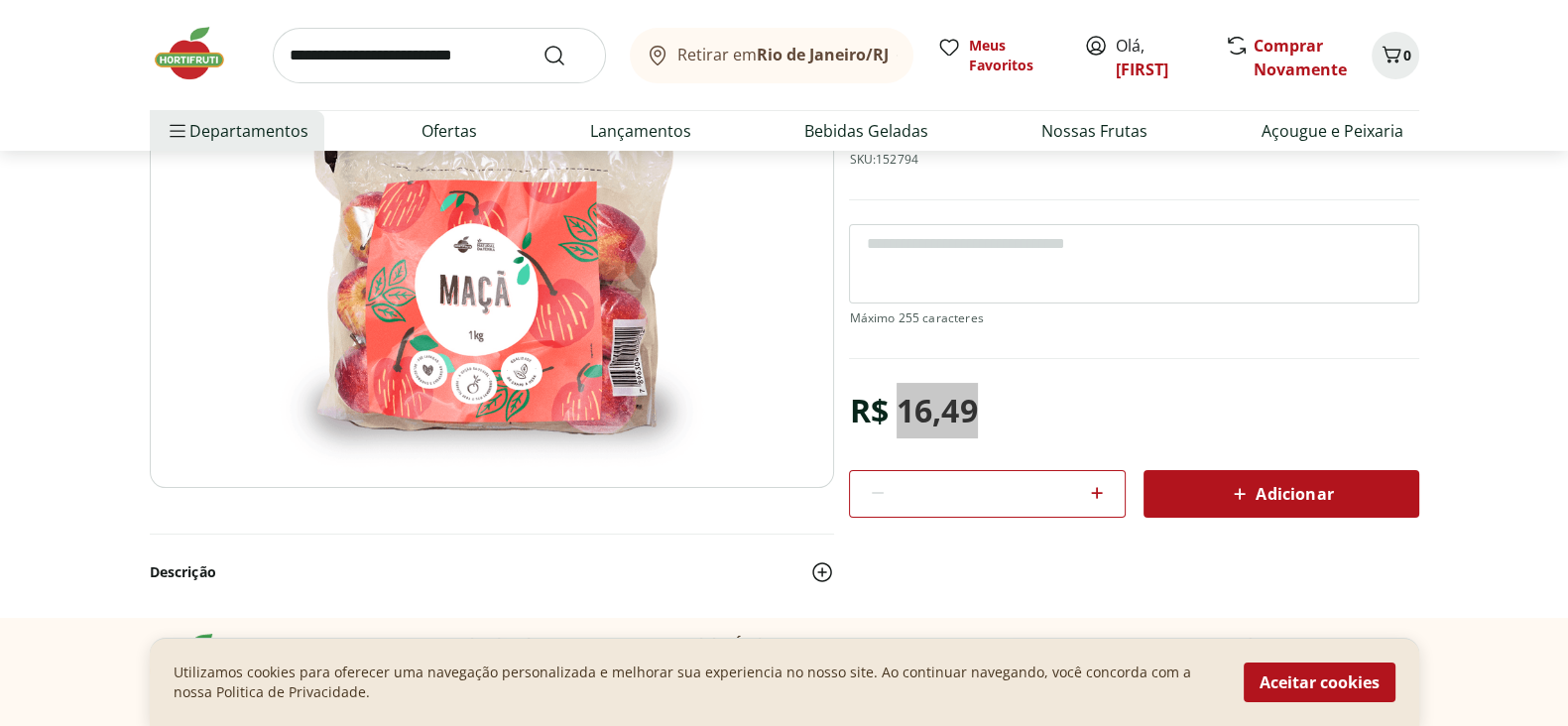 scroll, scrollTop: 0, scrollLeft: 0, axis: both 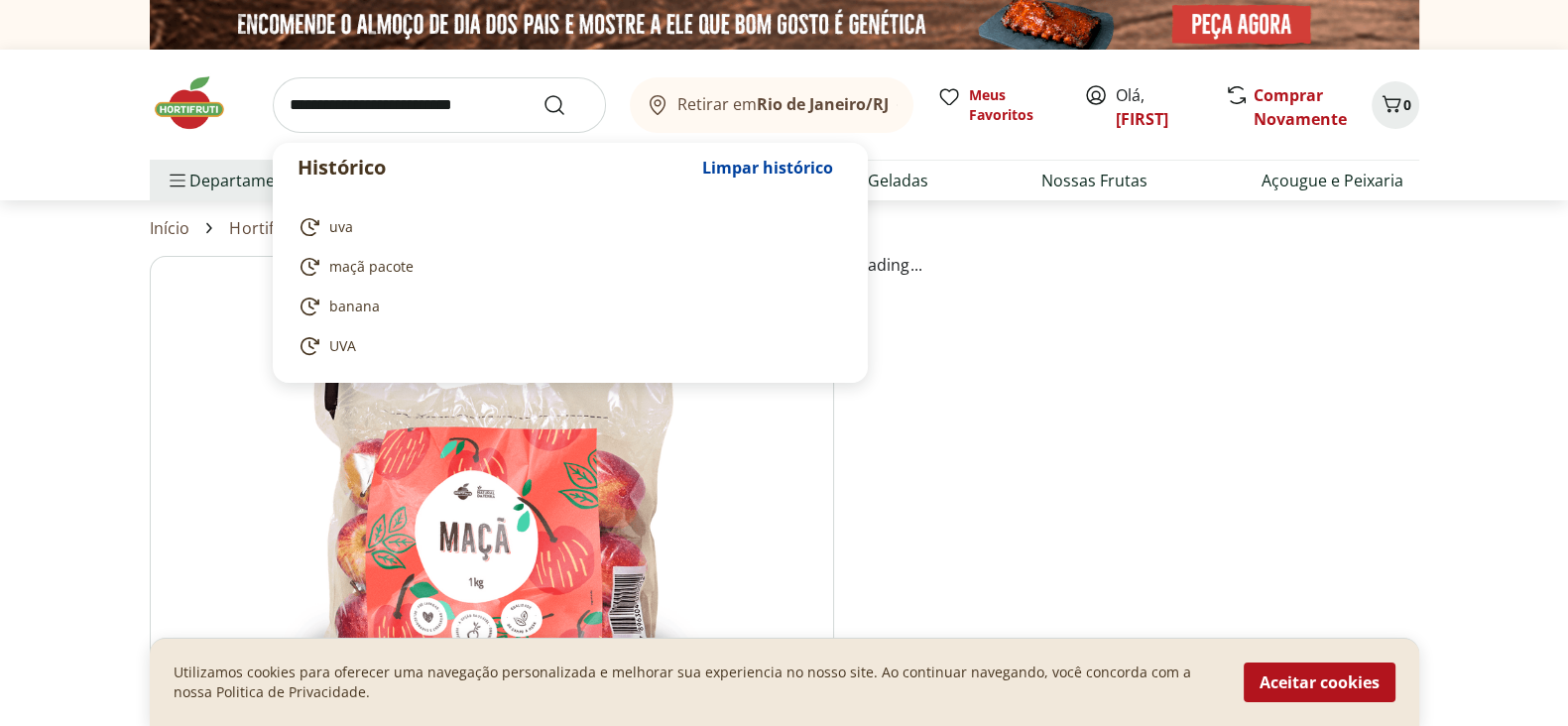click at bounding box center [439, 105] 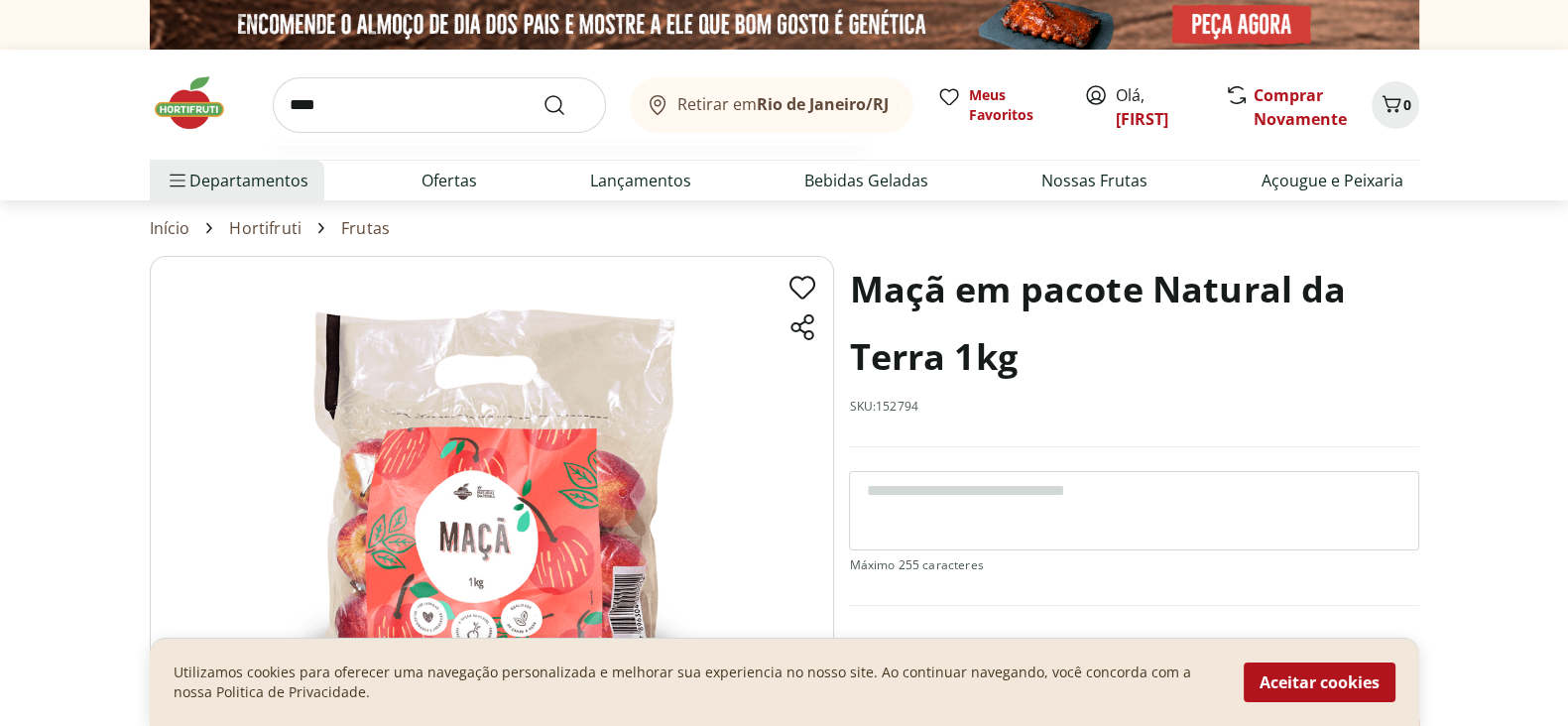 type on "****" 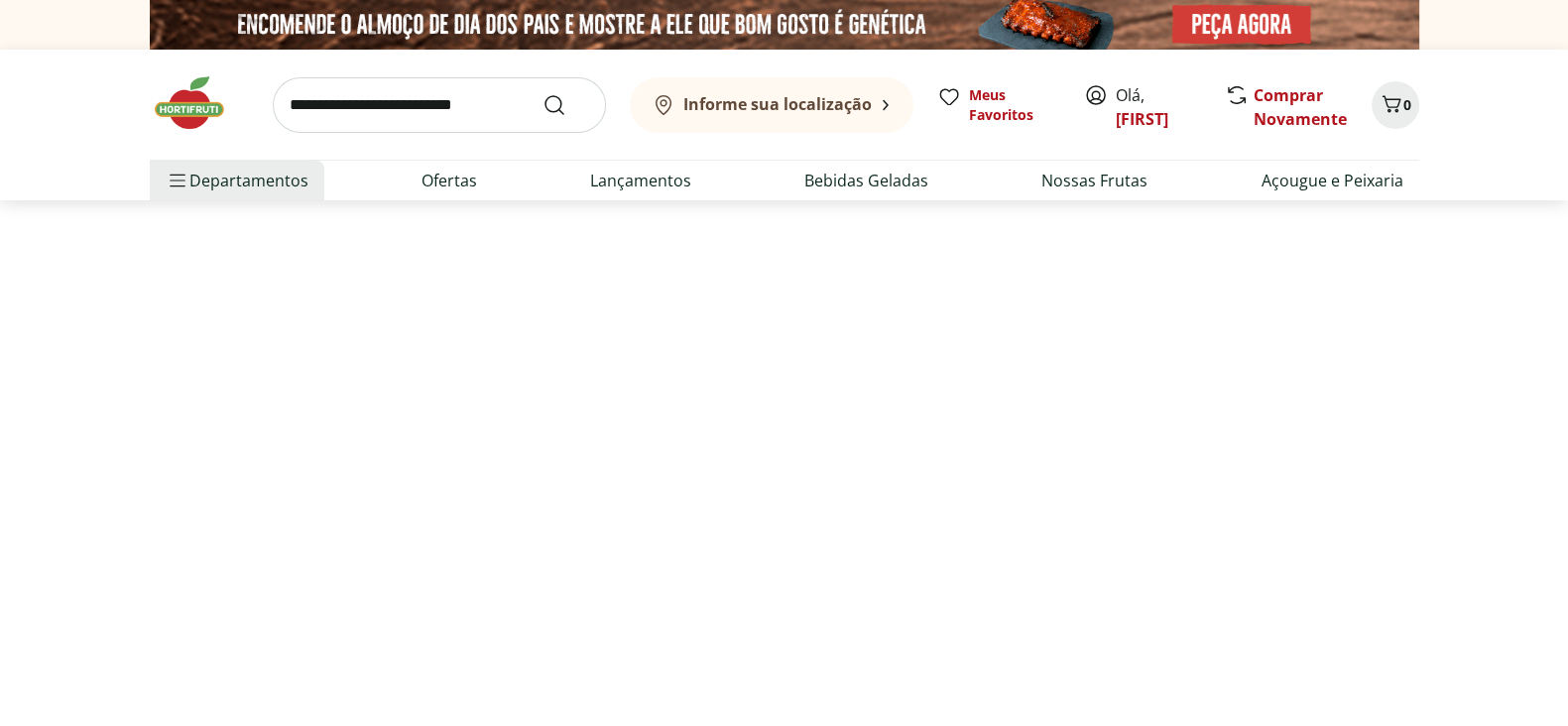select on "**********" 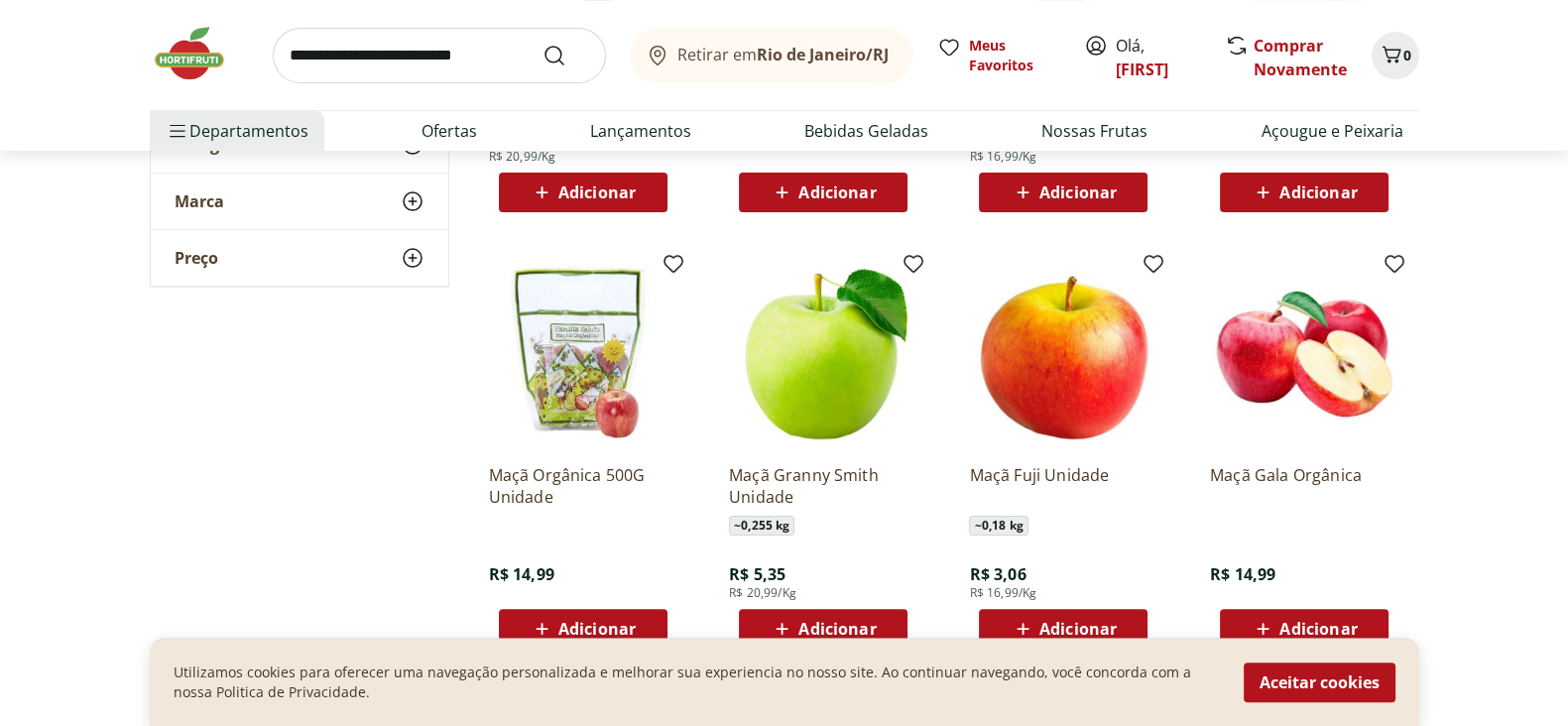 scroll, scrollTop: 744, scrollLeft: 0, axis: vertical 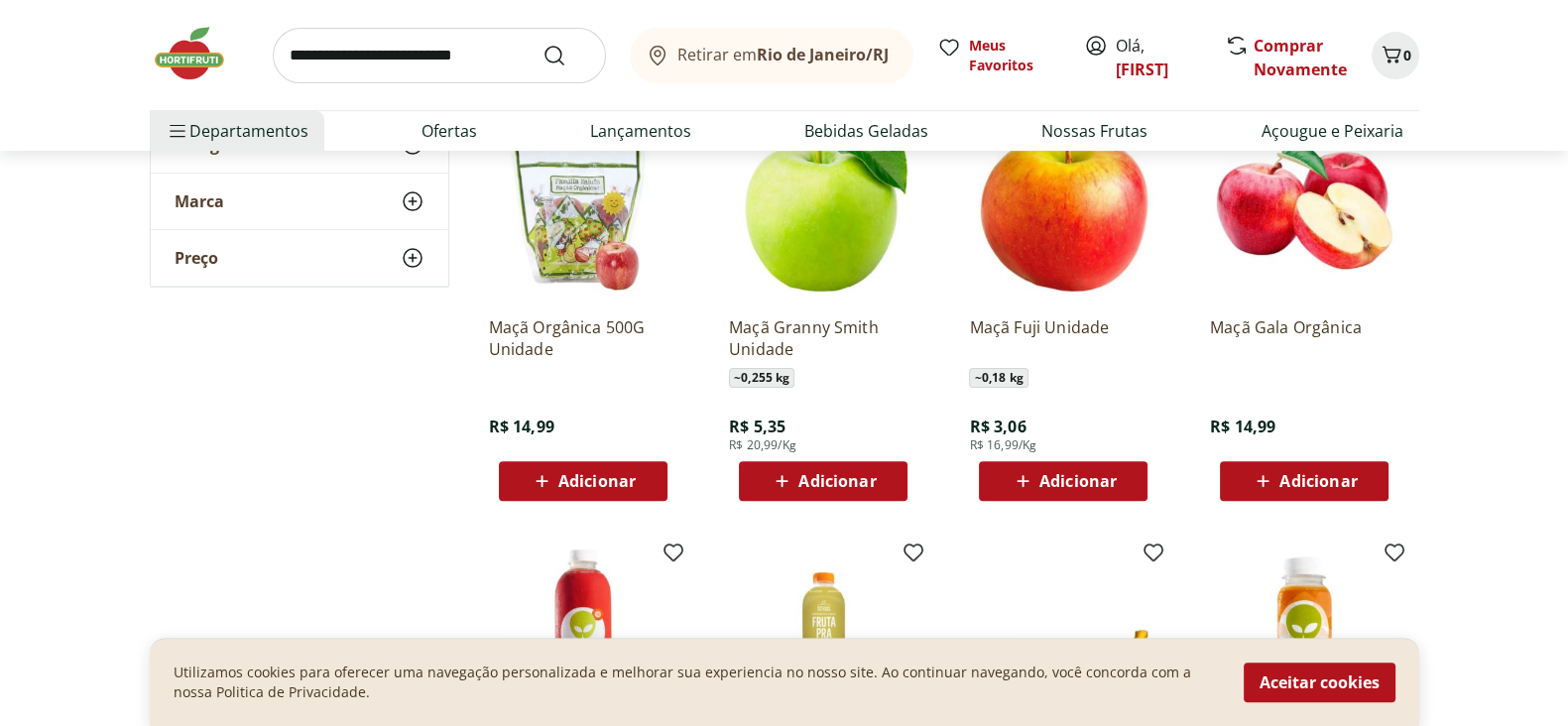 click on "Maçã Orgânica 500G Unidade" at bounding box center (583, 338) 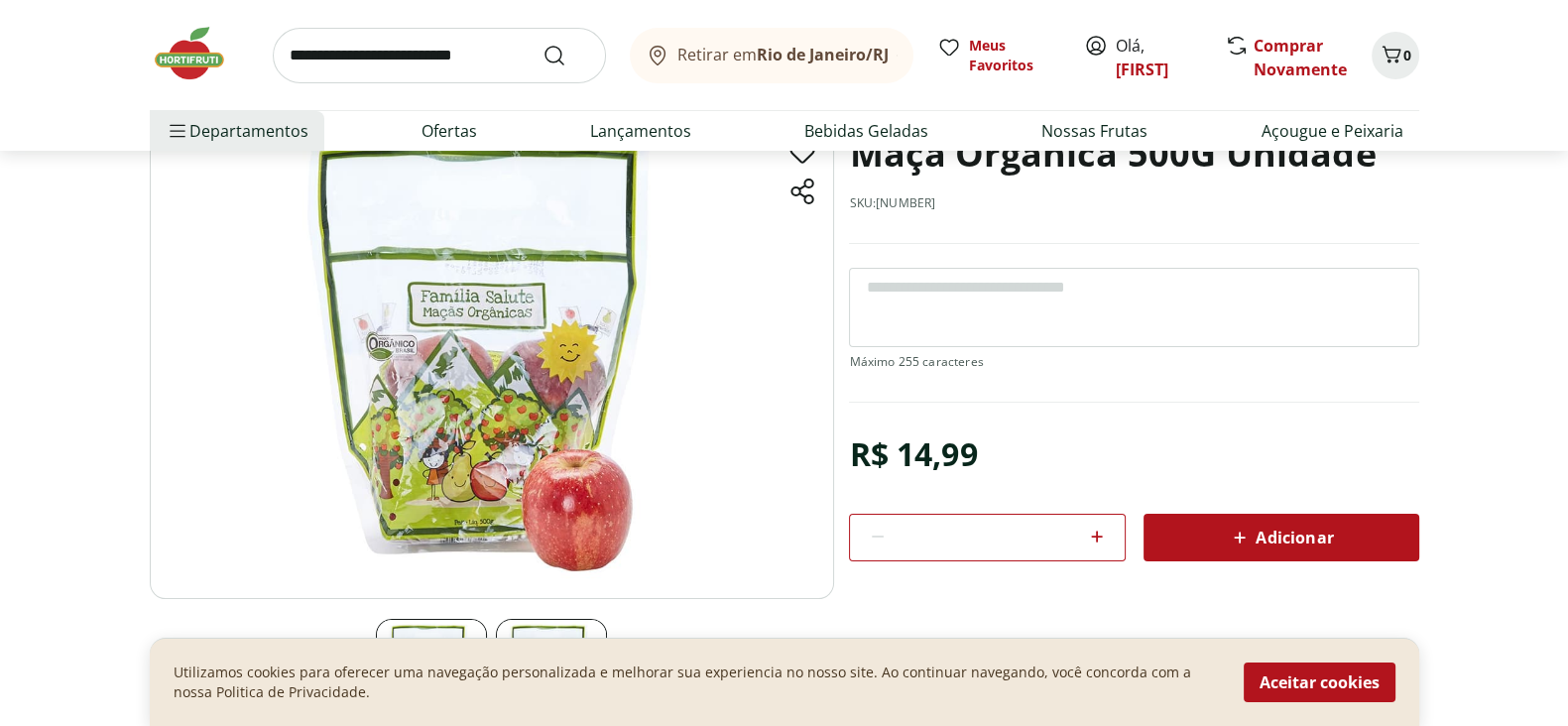 scroll, scrollTop: 0, scrollLeft: 0, axis: both 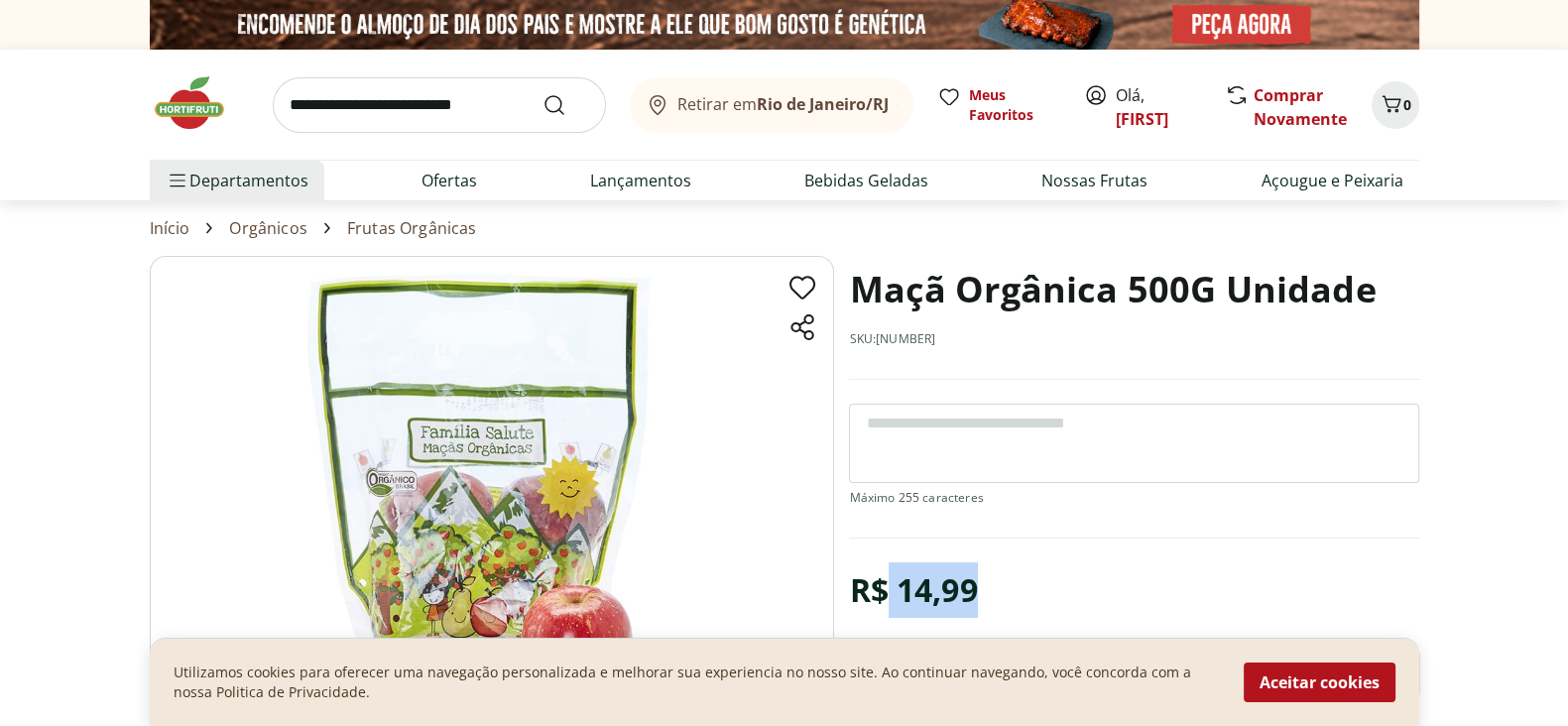 drag, startPoint x: 994, startPoint y: 587, endPoint x: 890, endPoint y: 598, distance: 104.580113 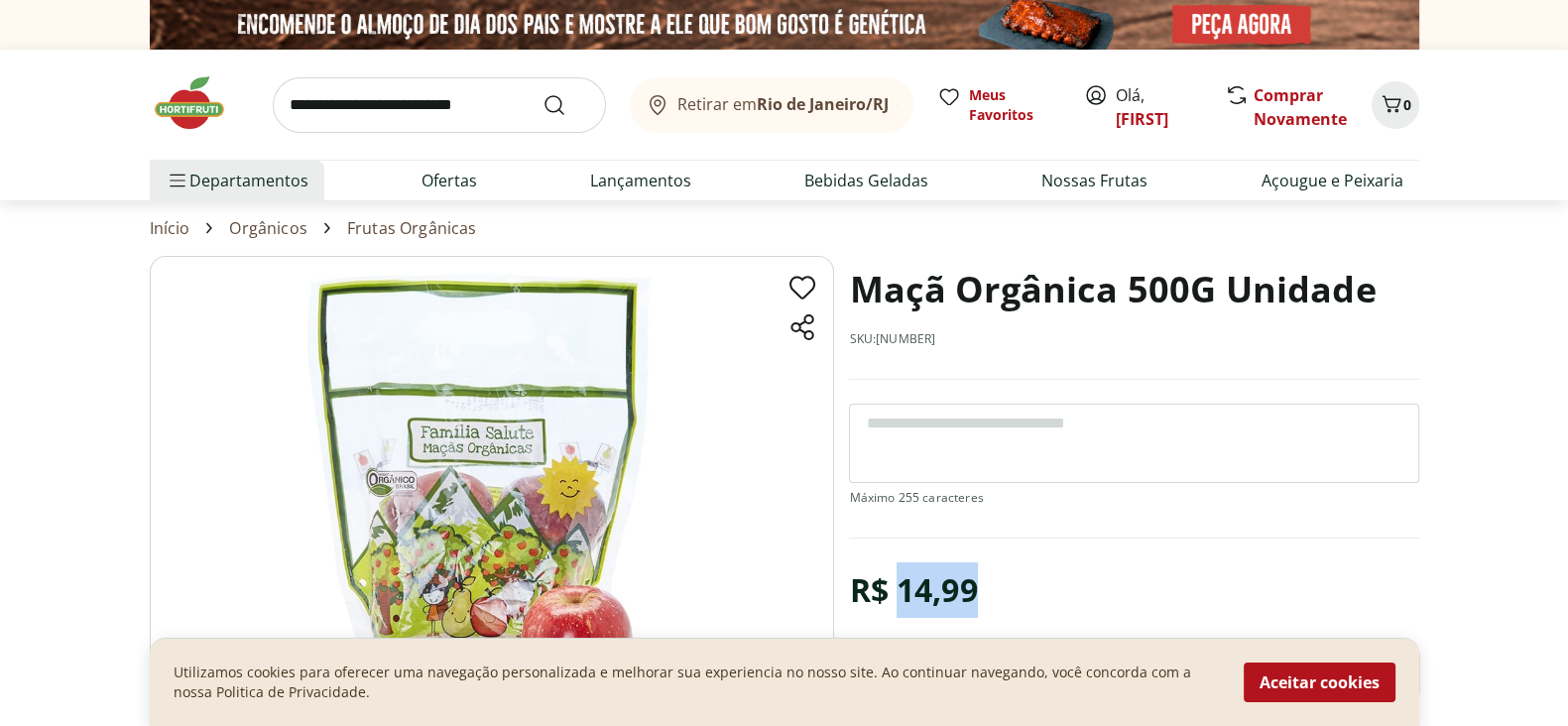 drag, startPoint x: 898, startPoint y: 593, endPoint x: 972, endPoint y: 595, distance: 74.027022 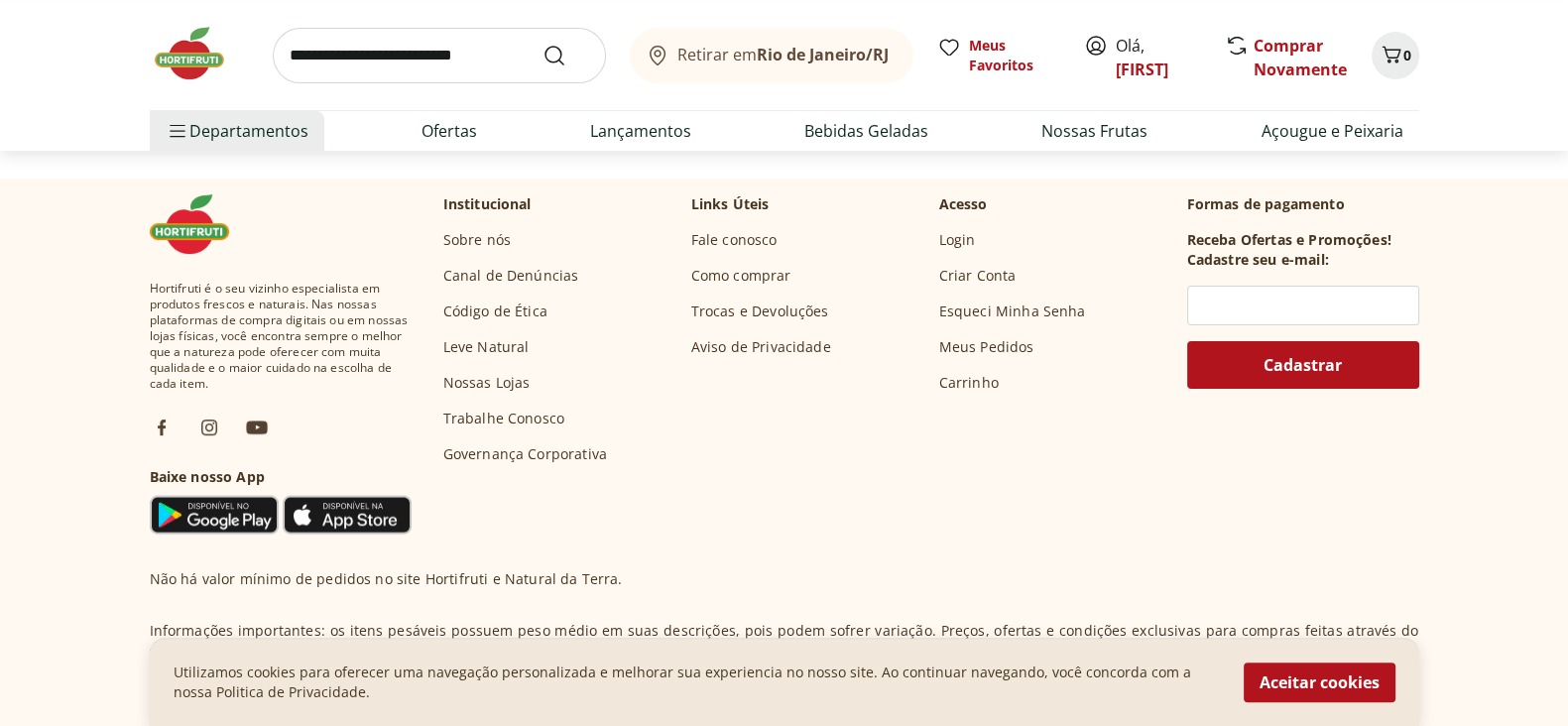 select on "**********" 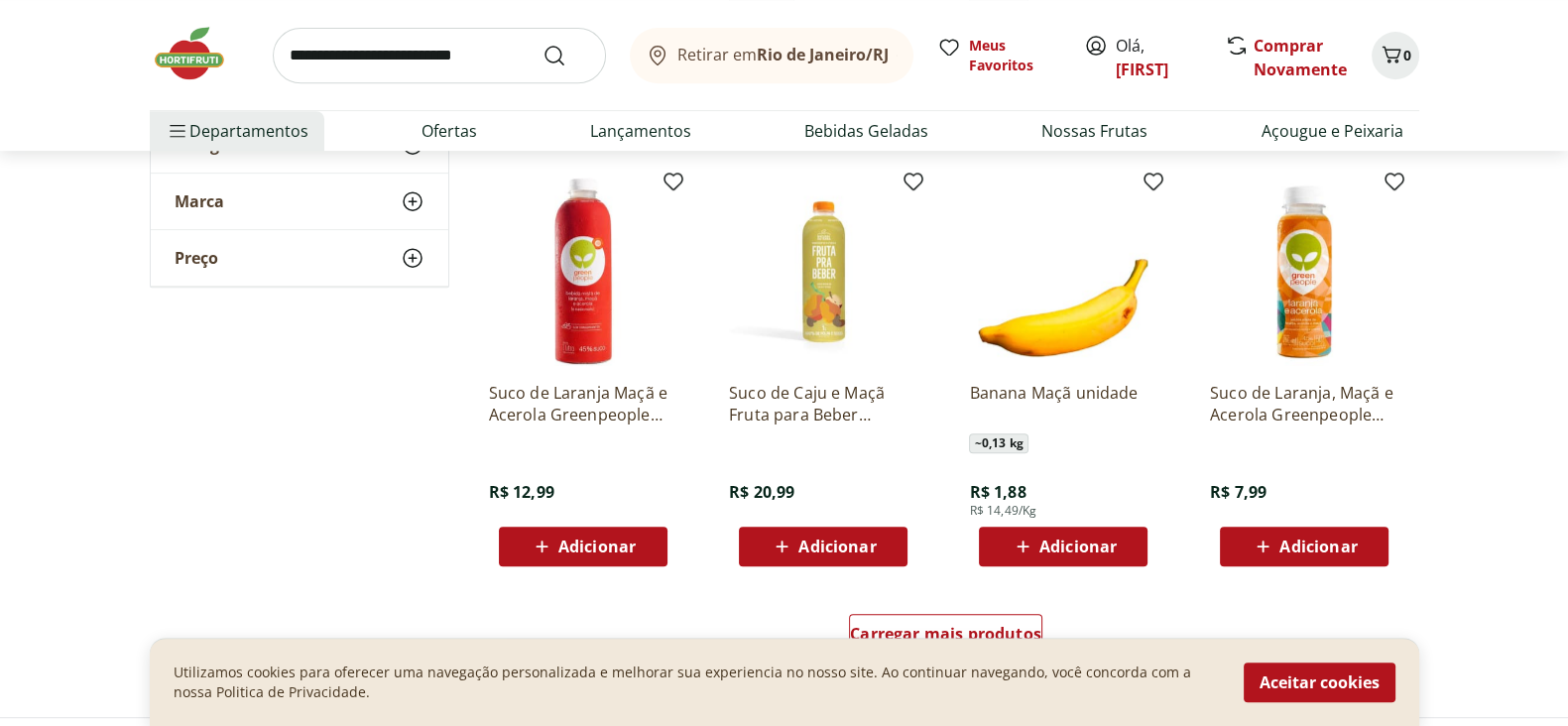 scroll, scrollTop: 1364, scrollLeft: 0, axis: vertical 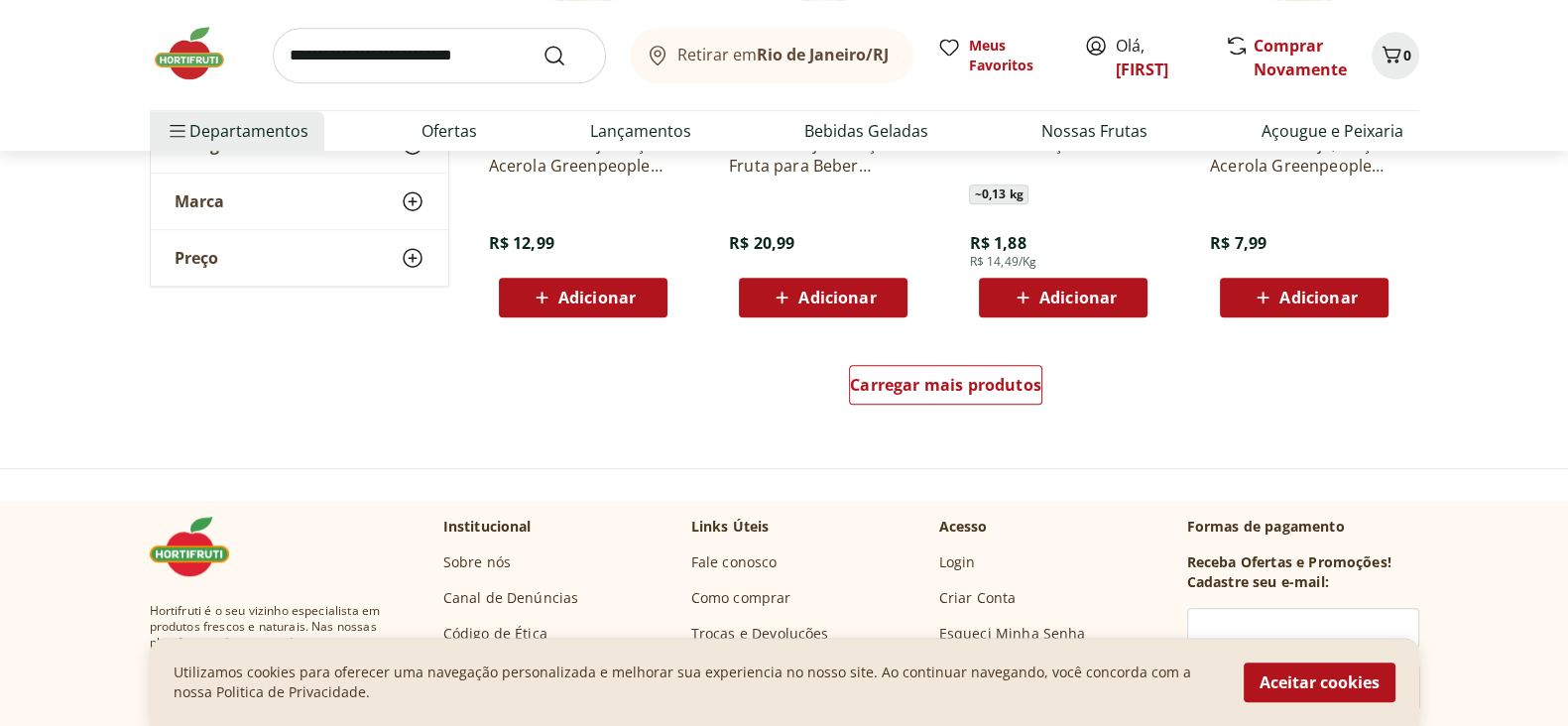 click on "**********" at bounding box center (784, -304) 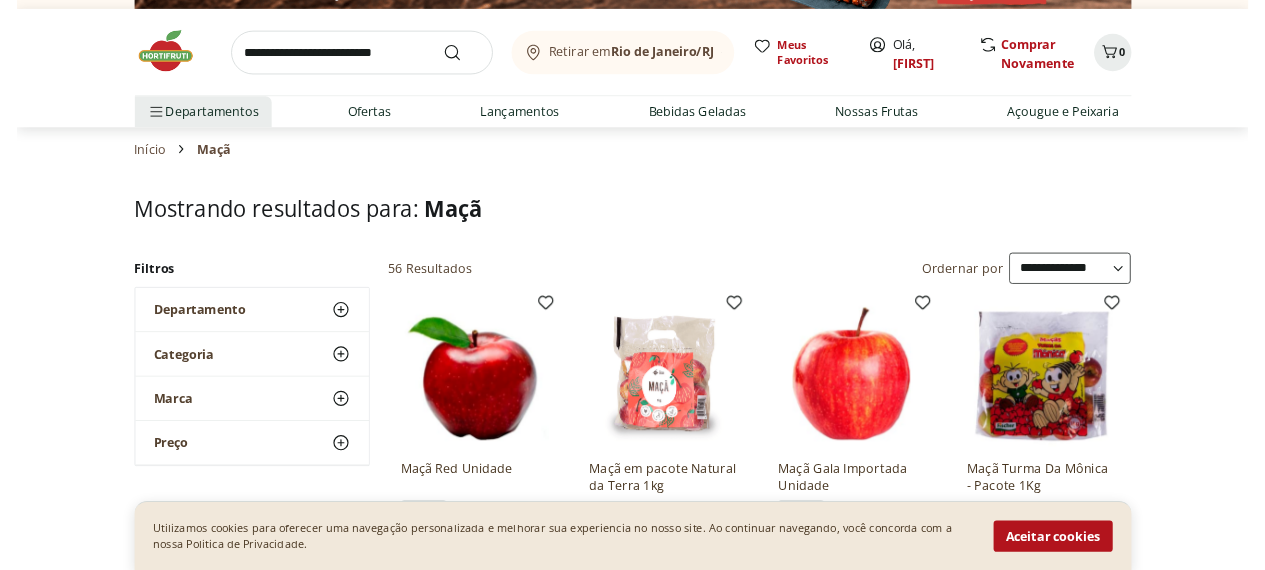 scroll, scrollTop: 0, scrollLeft: 0, axis: both 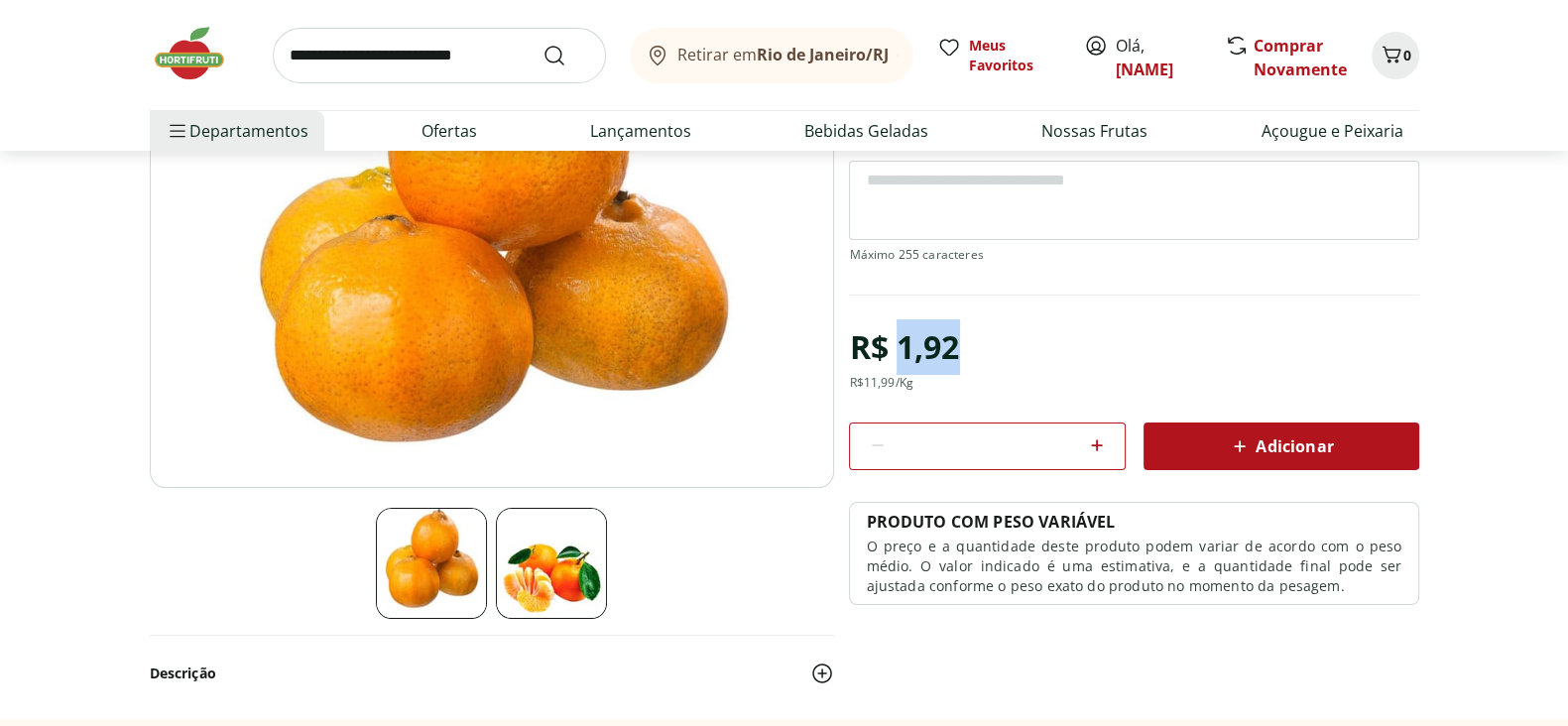 drag, startPoint x: 940, startPoint y: 346, endPoint x: 902, endPoint y: 344, distance: 38.052595 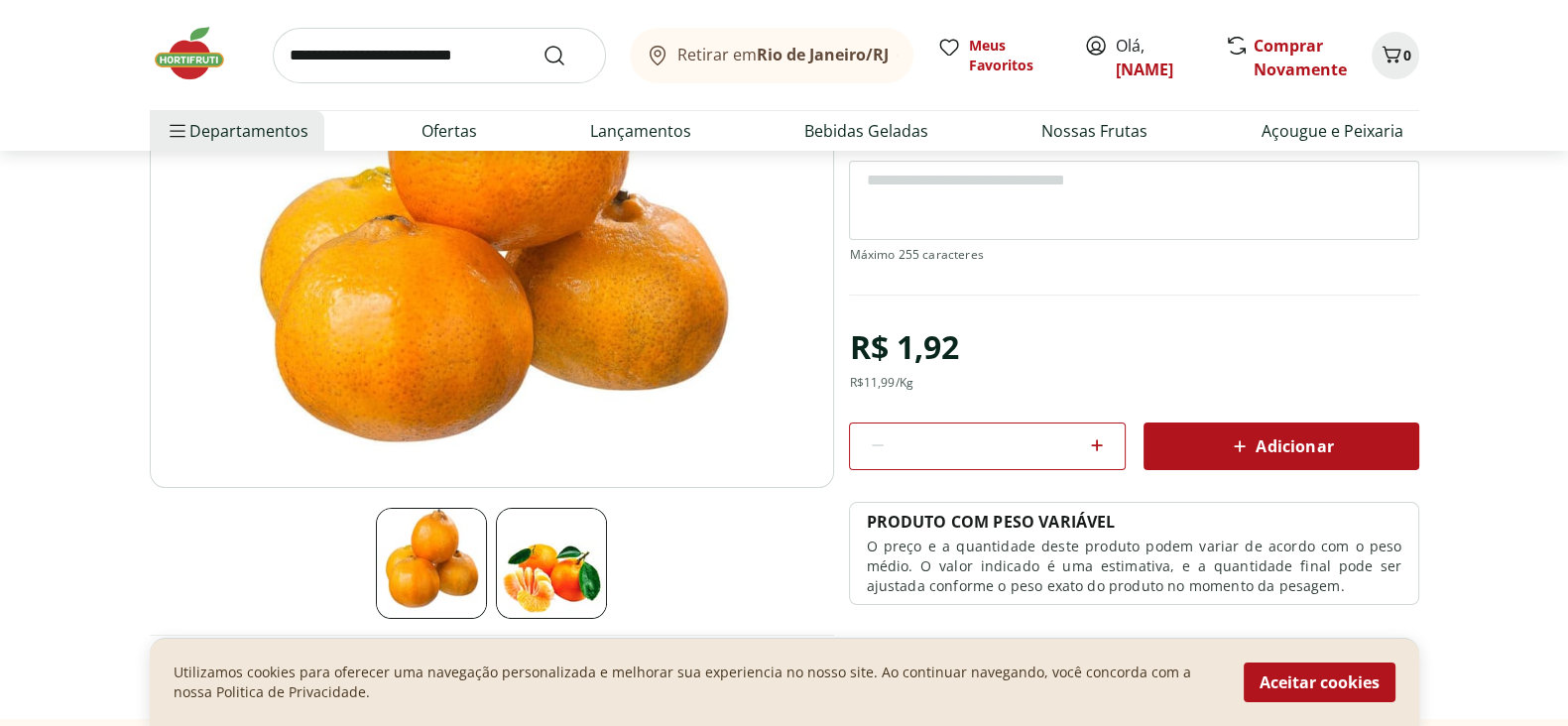 drag, startPoint x: 1483, startPoint y: 258, endPoint x: 1421, endPoint y: 279, distance: 65.459911 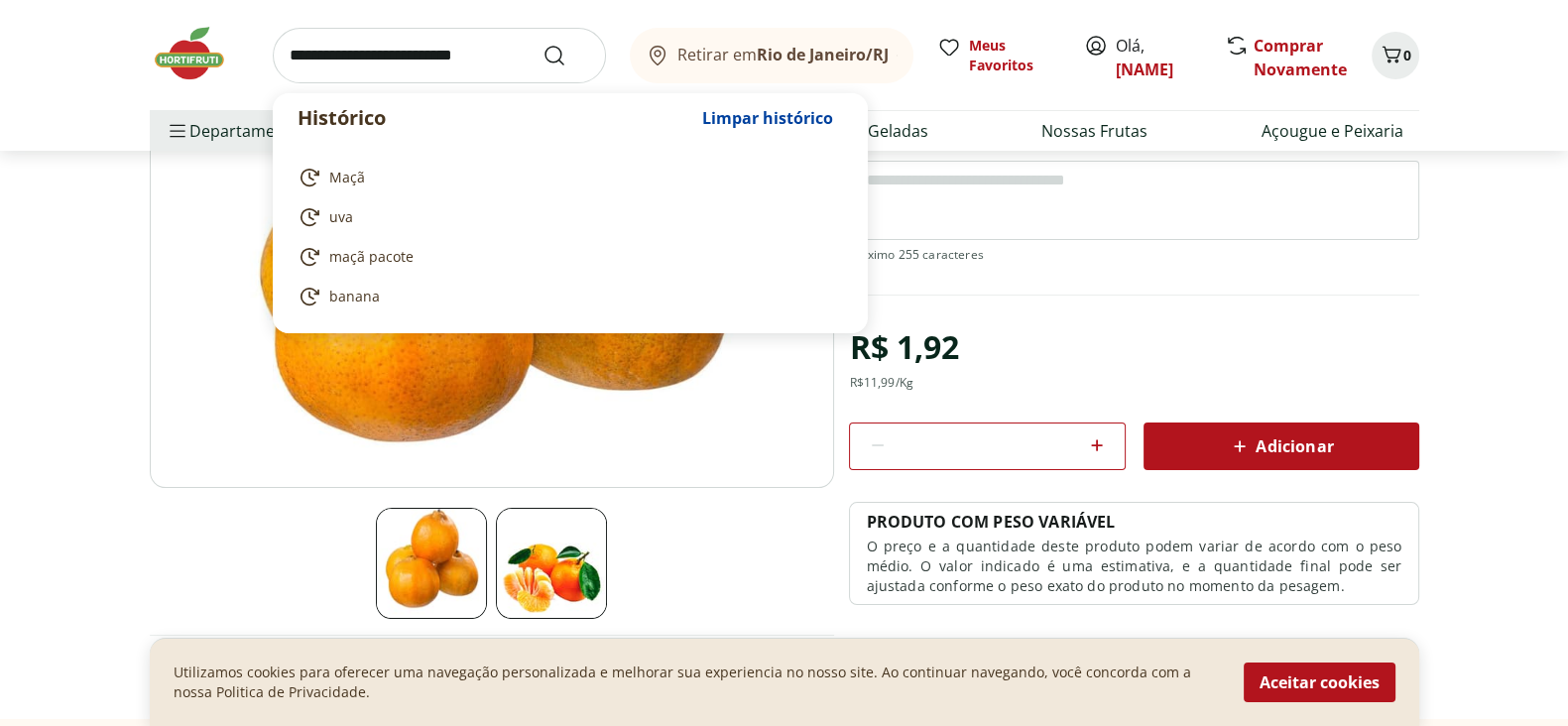 click at bounding box center (439, 56) 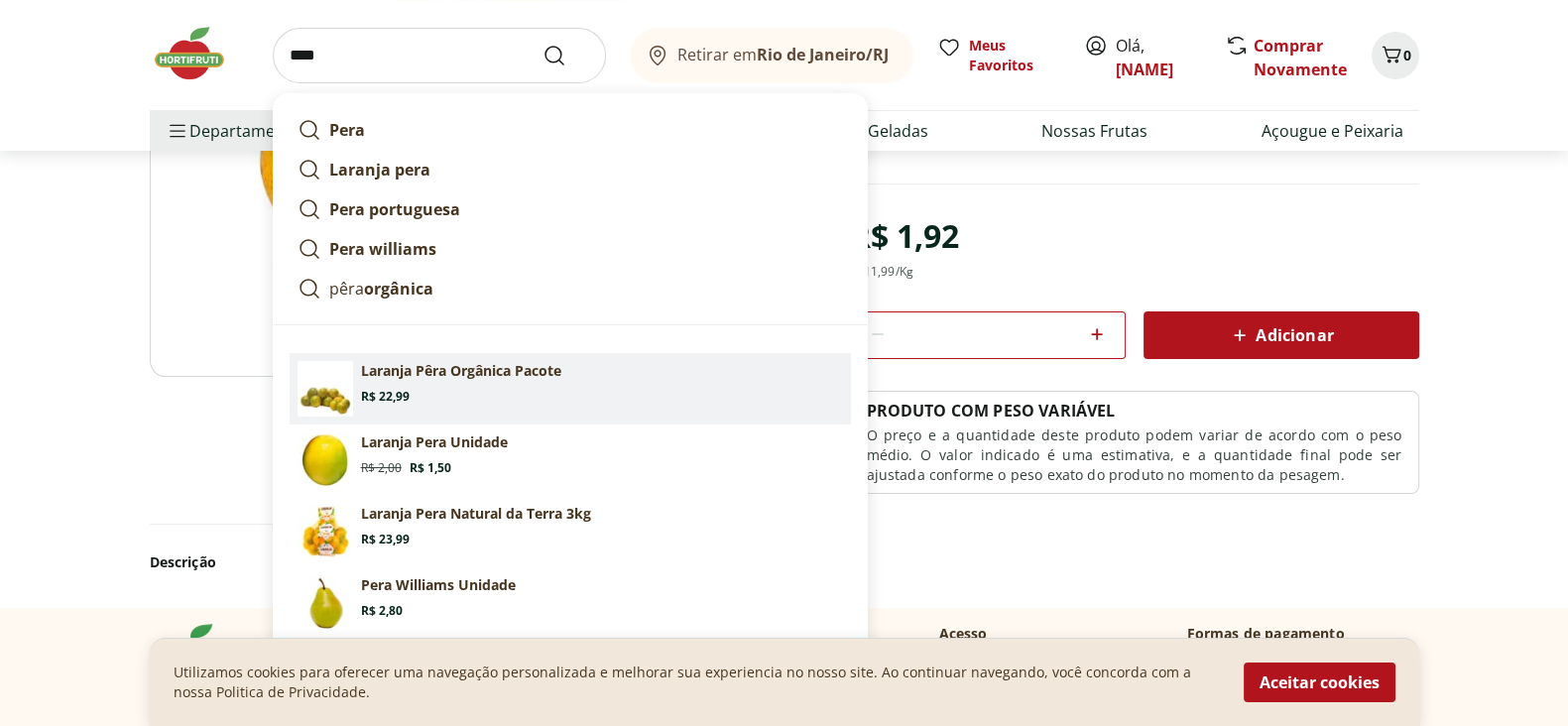 scroll, scrollTop: 495, scrollLeft: 0, axis: vertical 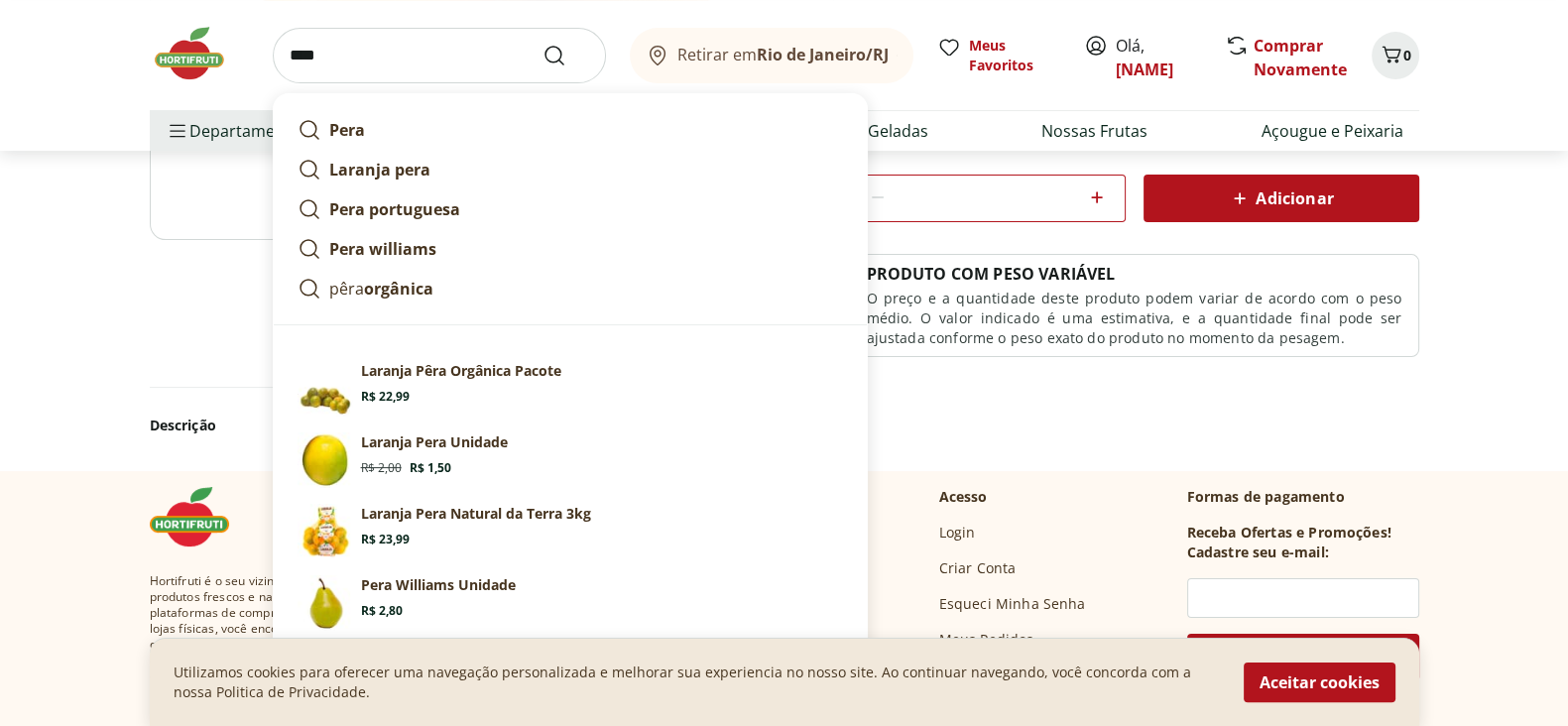 type on "****" 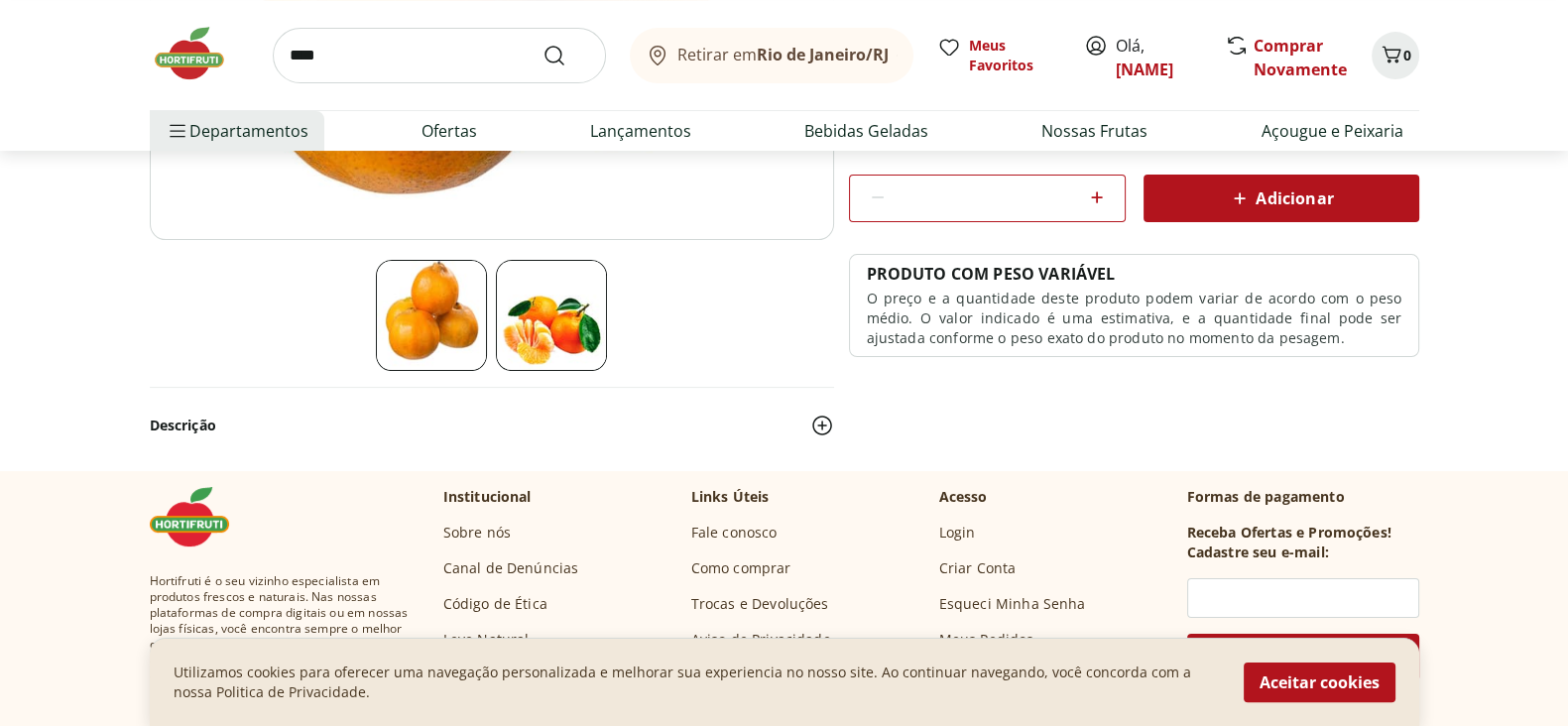 drag, startPoint x: 63, startPoint y: 297, endPoint x: 212, endPoint y: 219, distance: 168.18145 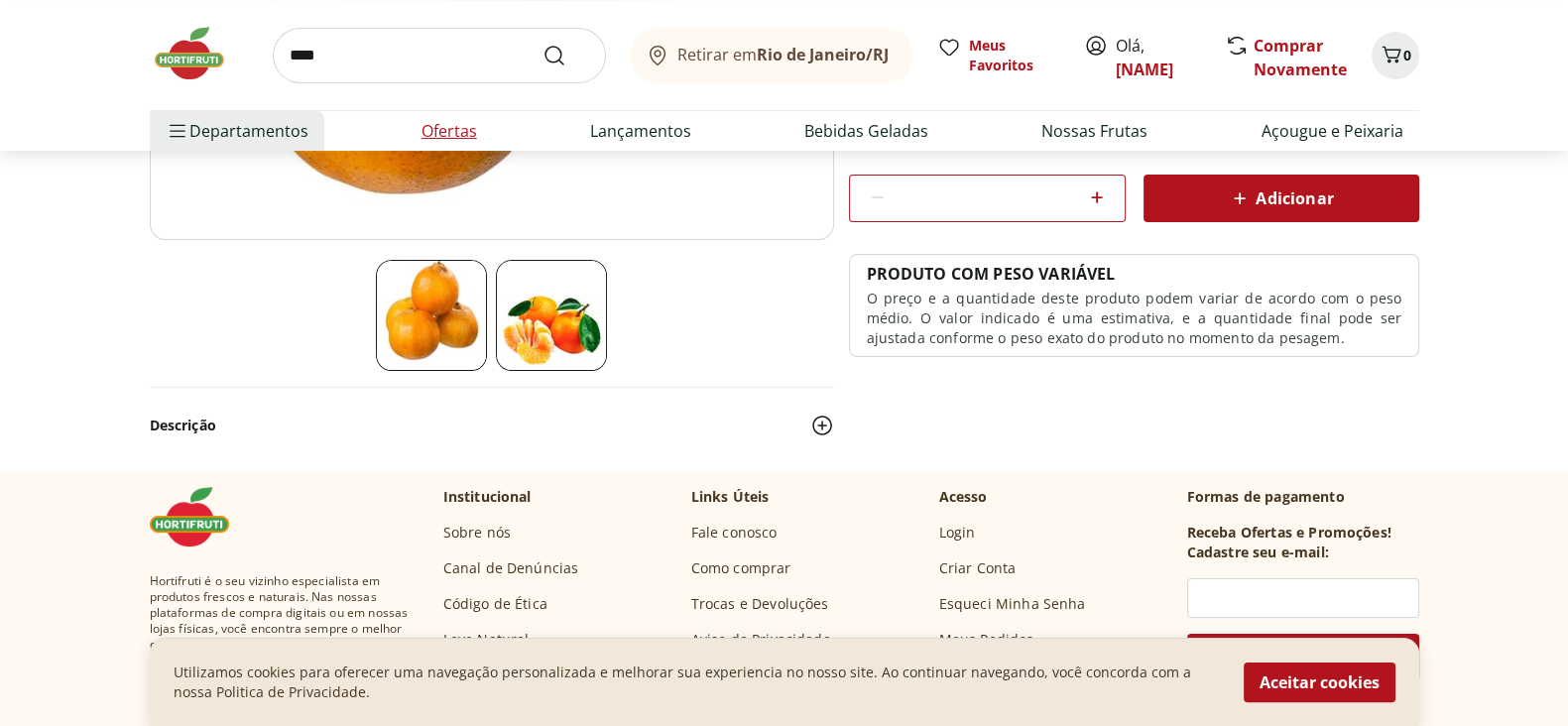 click on "Ofertas" at bounding box center [449, 131] 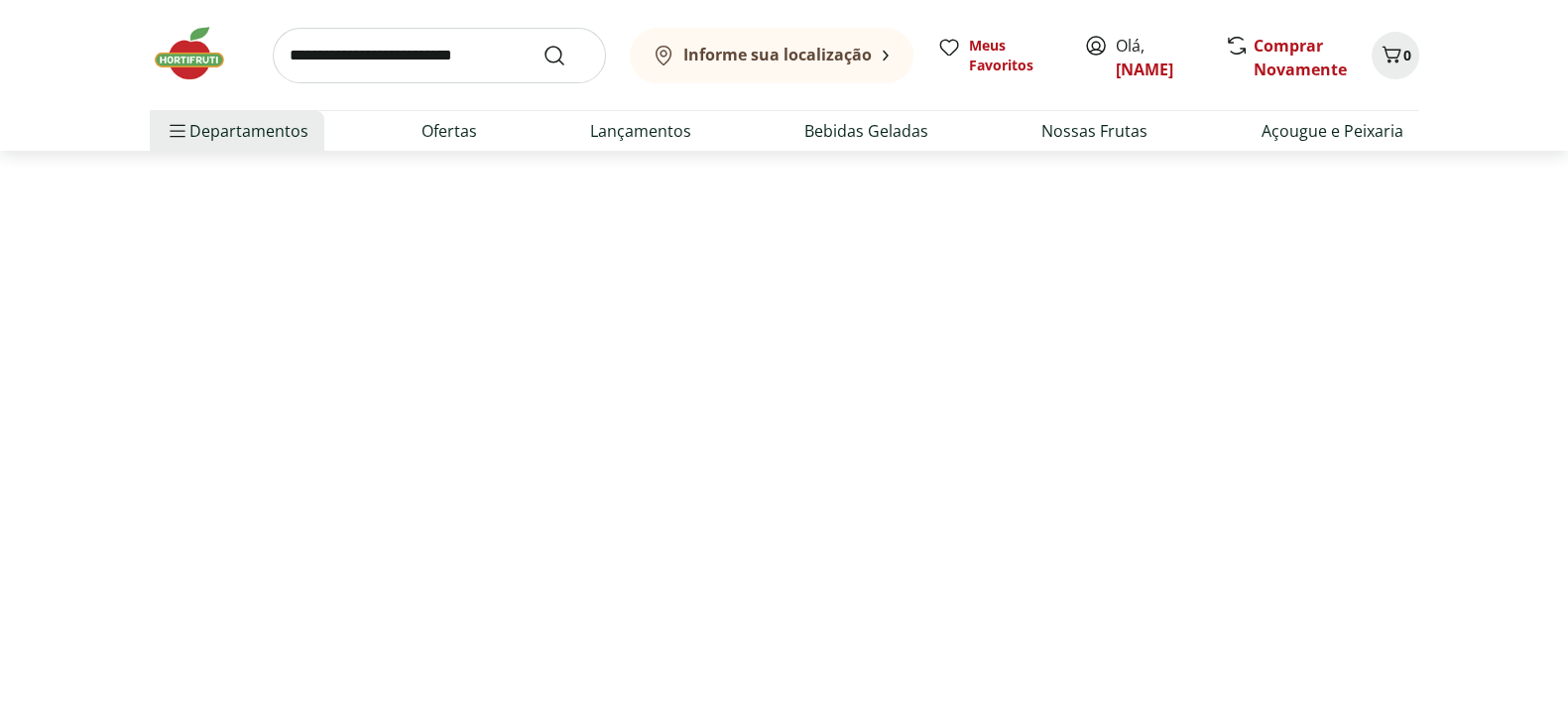 scroll, scrollTop: 0, scrollLeft: 0, axis: both 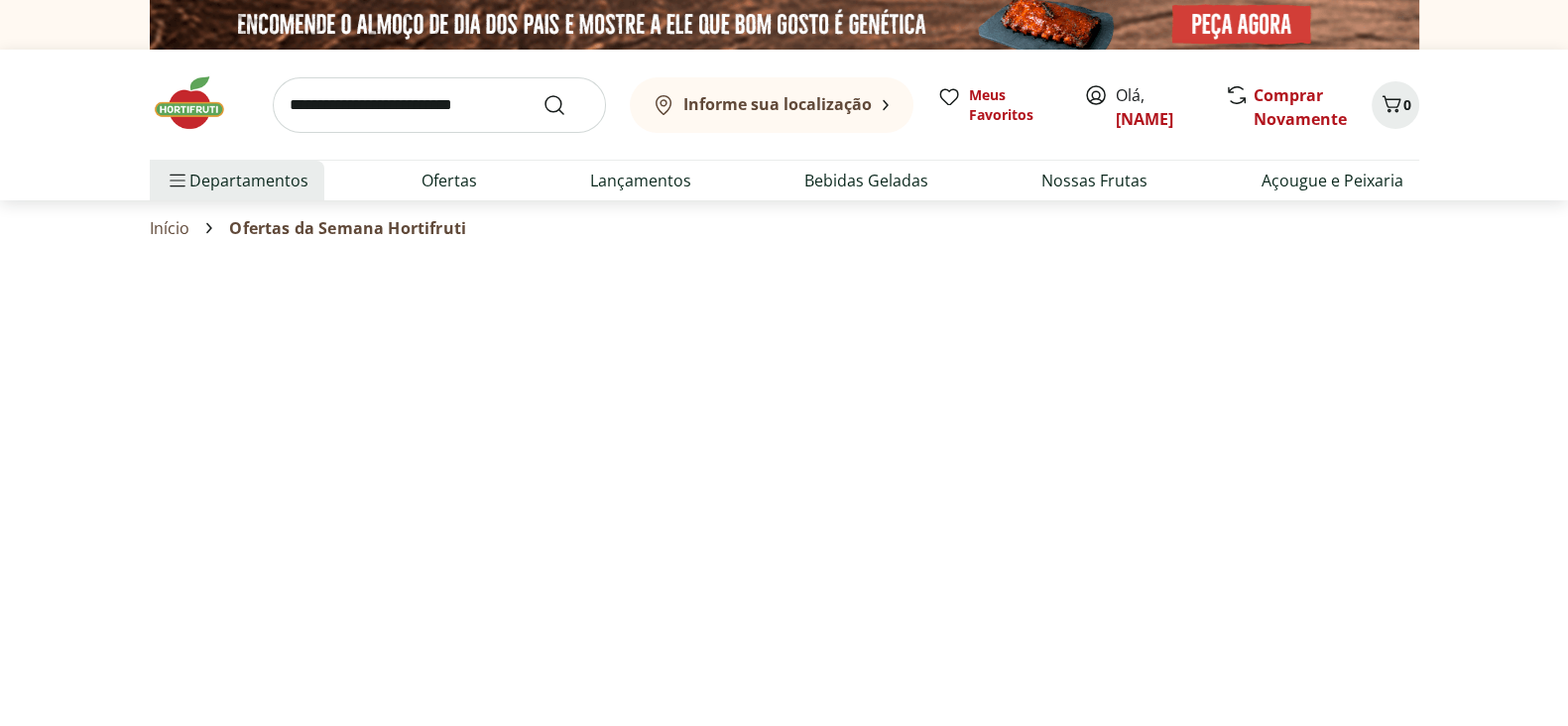select on "**********" 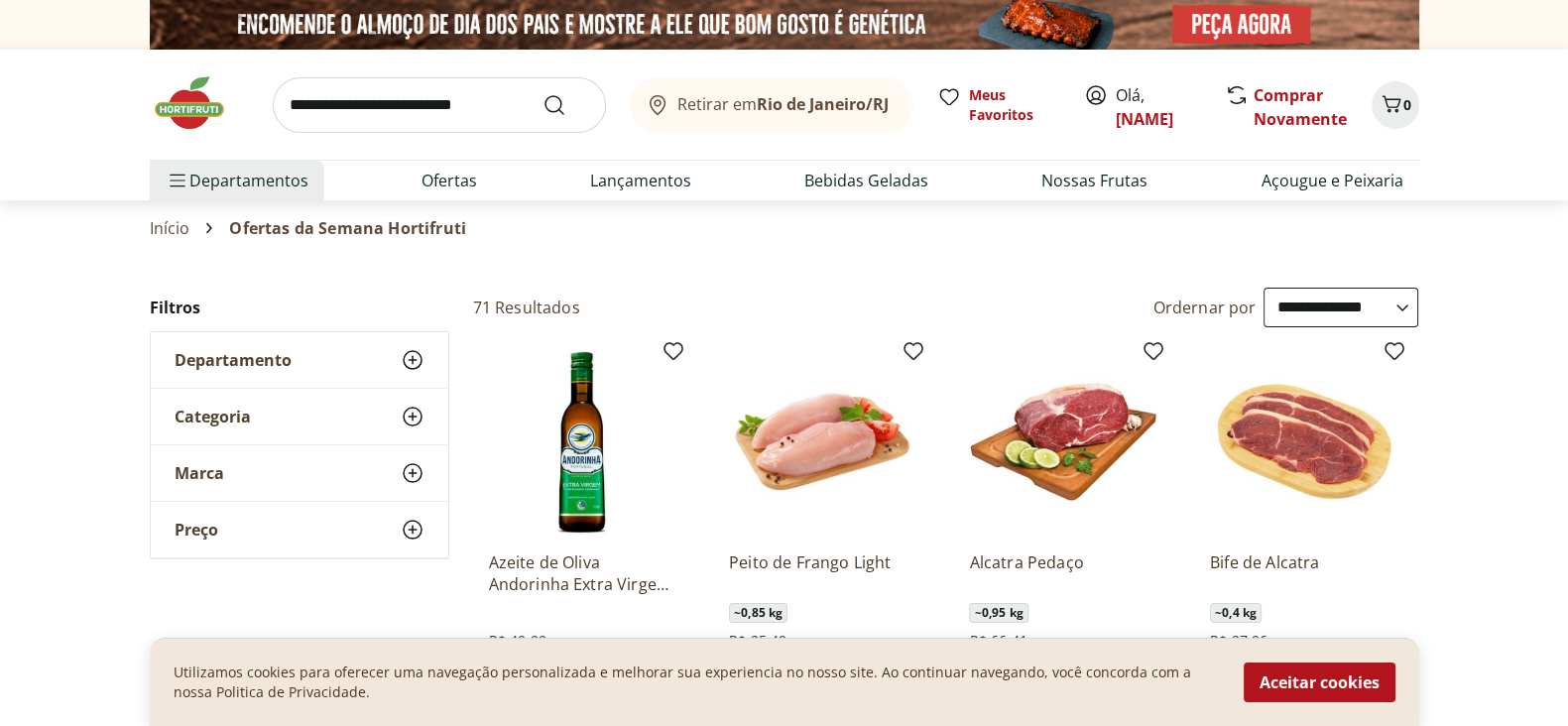 click 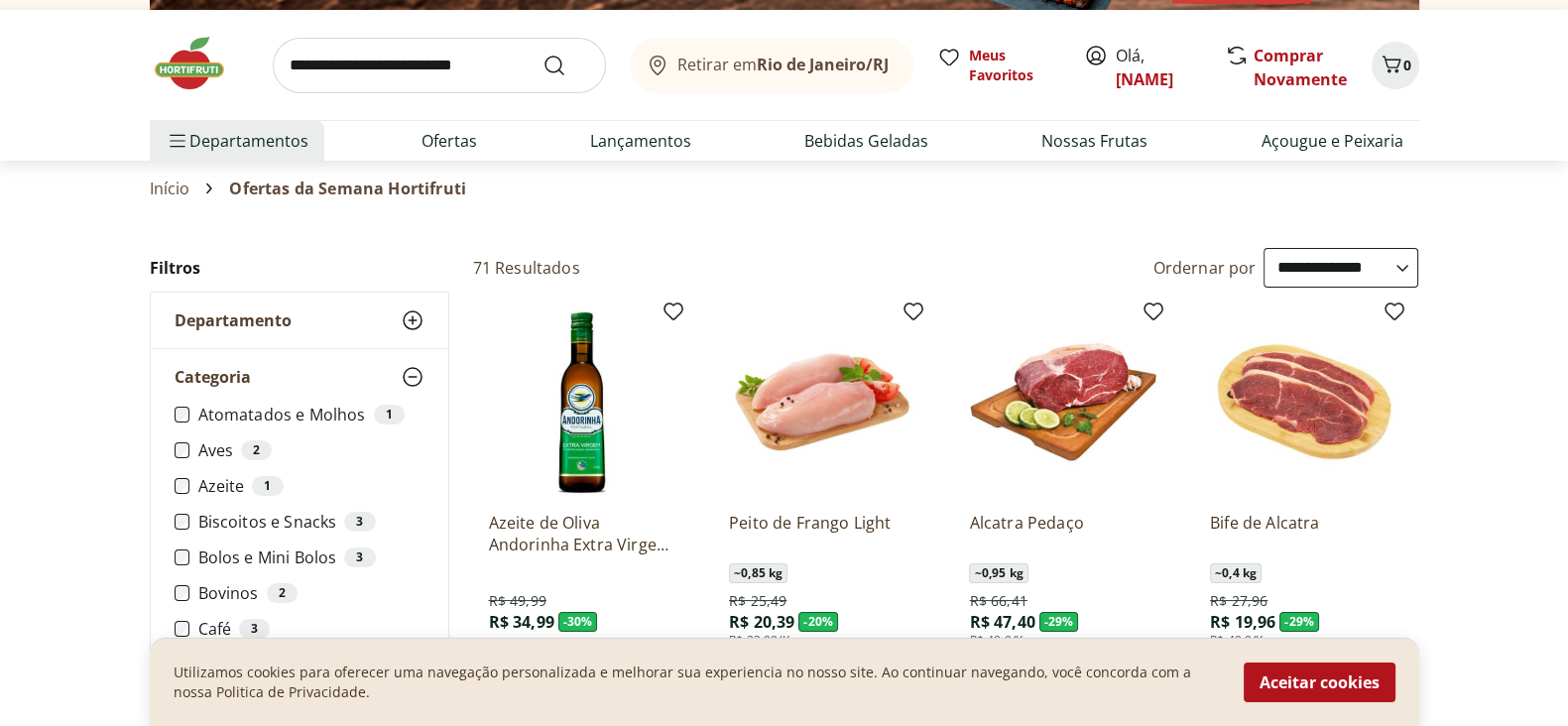 scroll, scrollTop: 0, scrollLeft: 0, axis: both 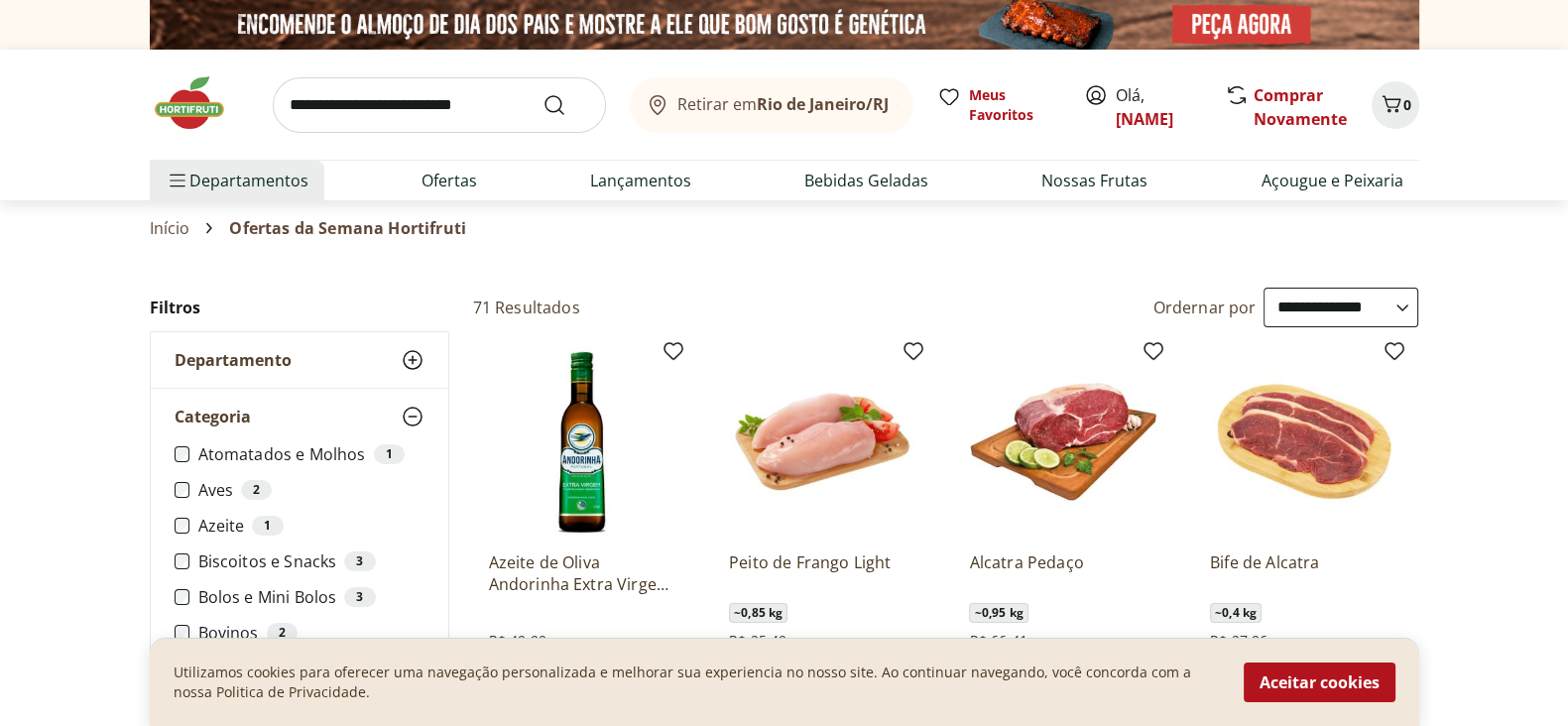 click on "Categoria" at bounding box center (300, 417) 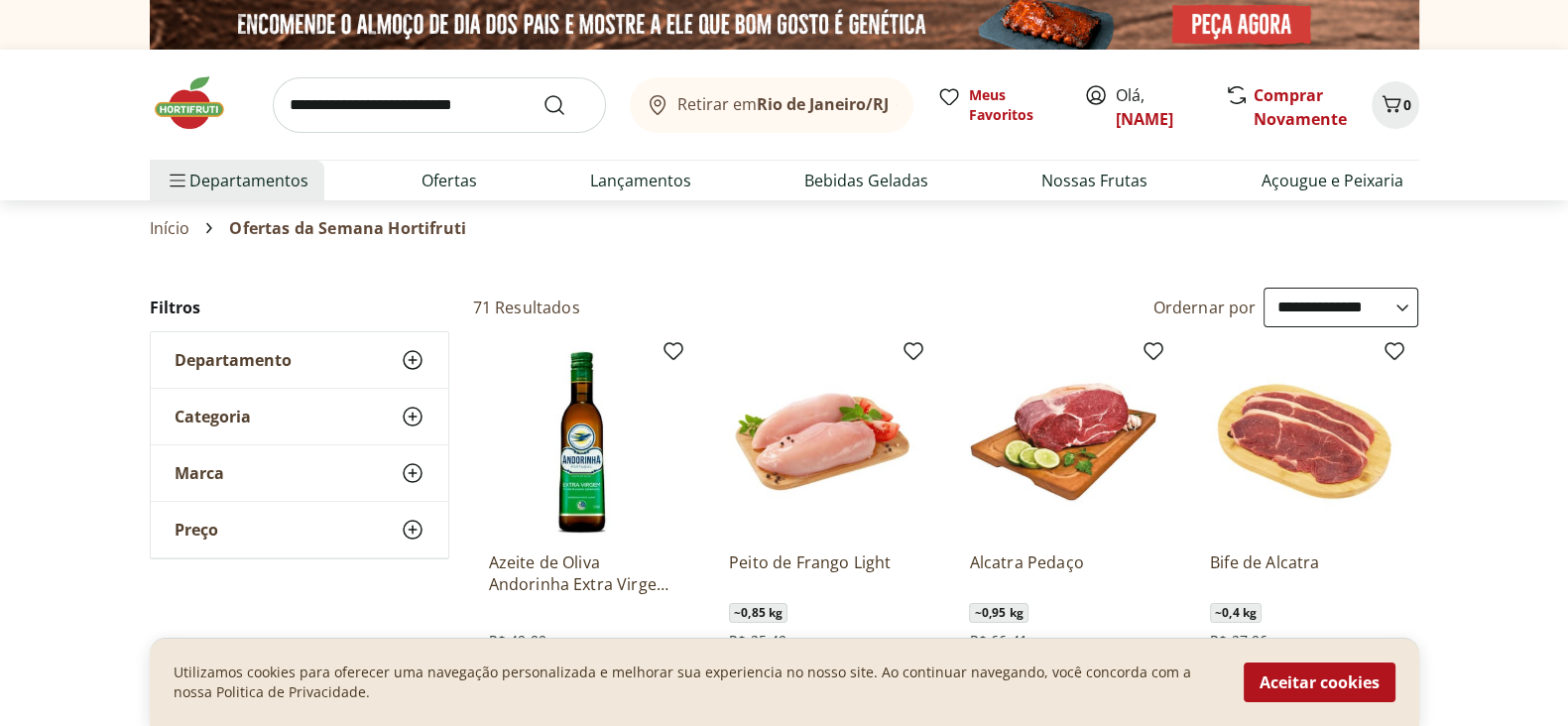 click on "Departamento" at bounding box center (300, 360) 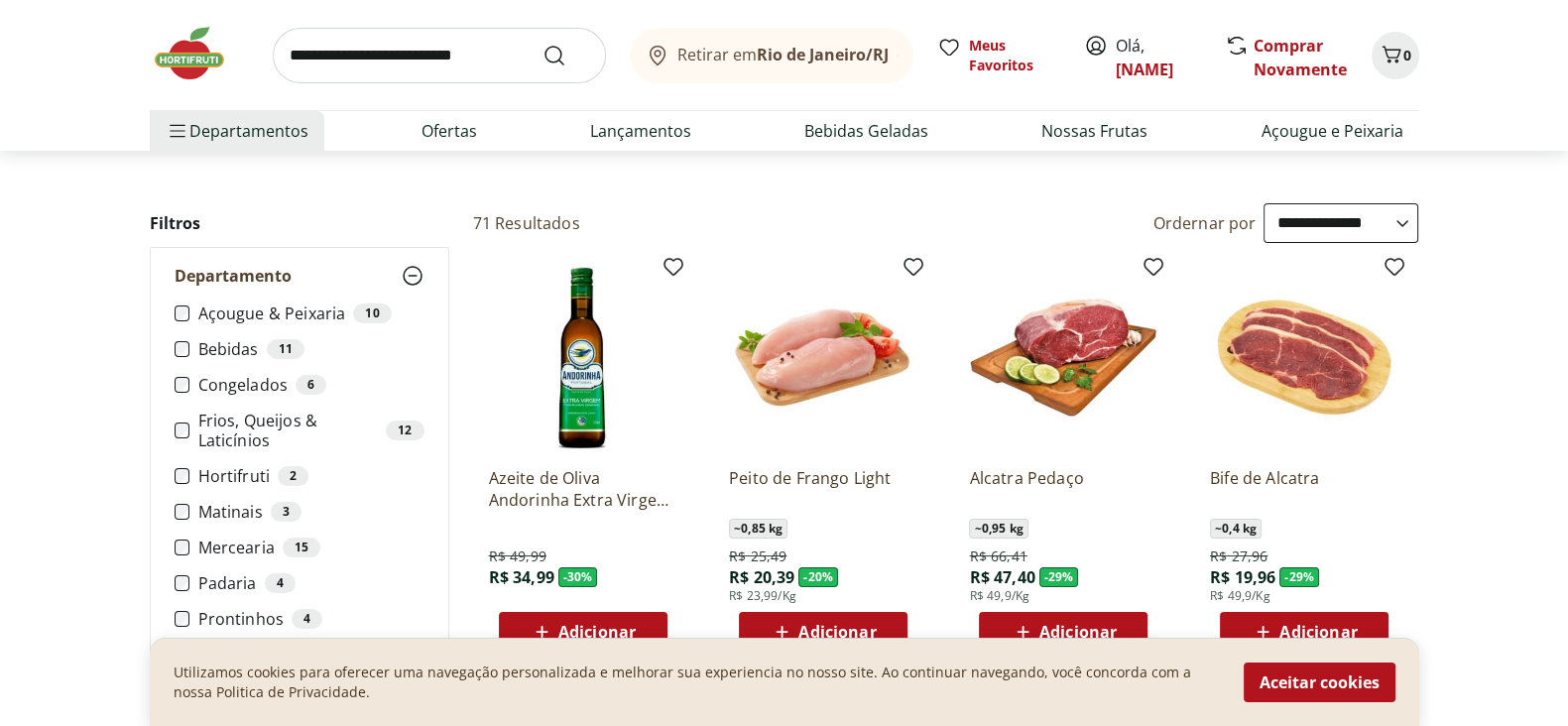 scroll, scrollTop: 123, scrollLeft: 0, axis: vertical 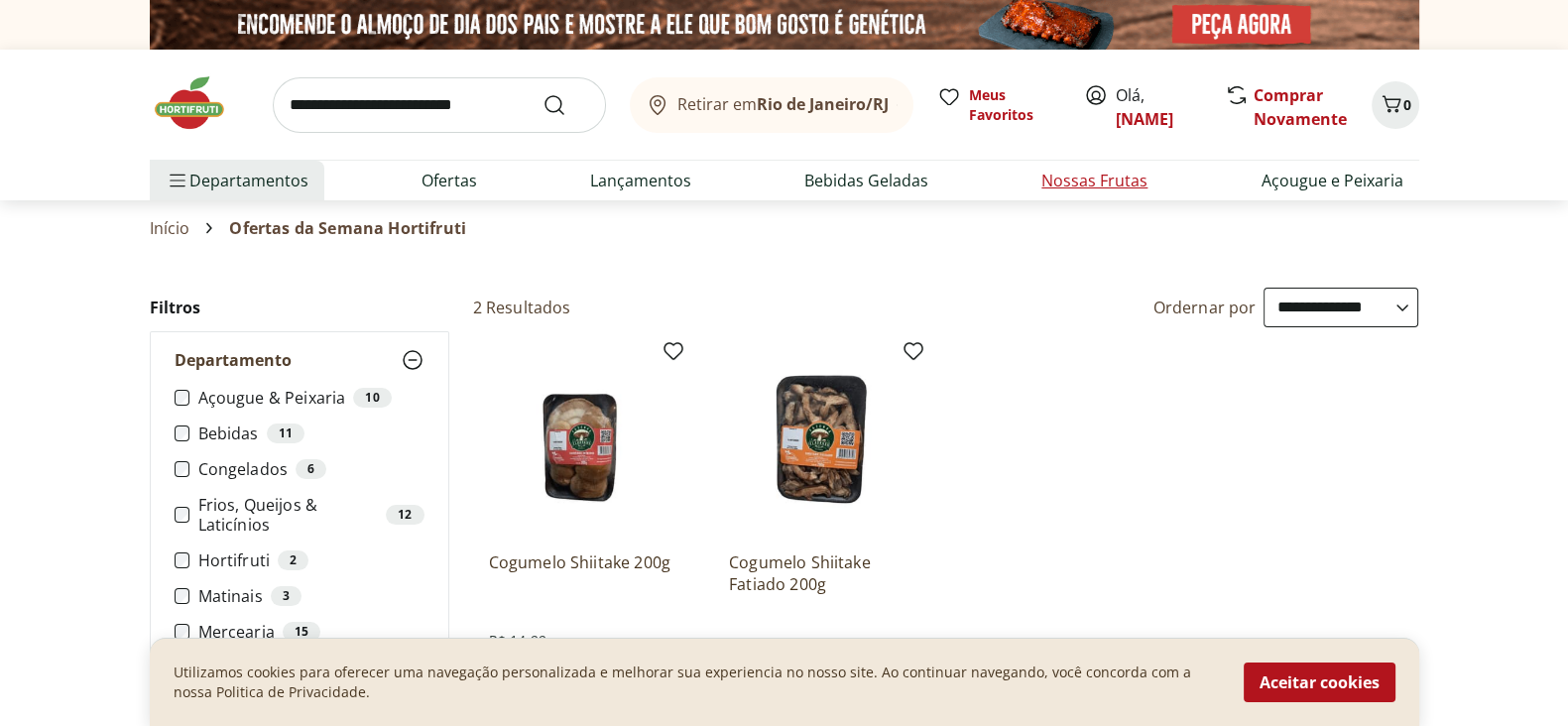click on "Nossas Frutas" at bounding box center [1094, 181] 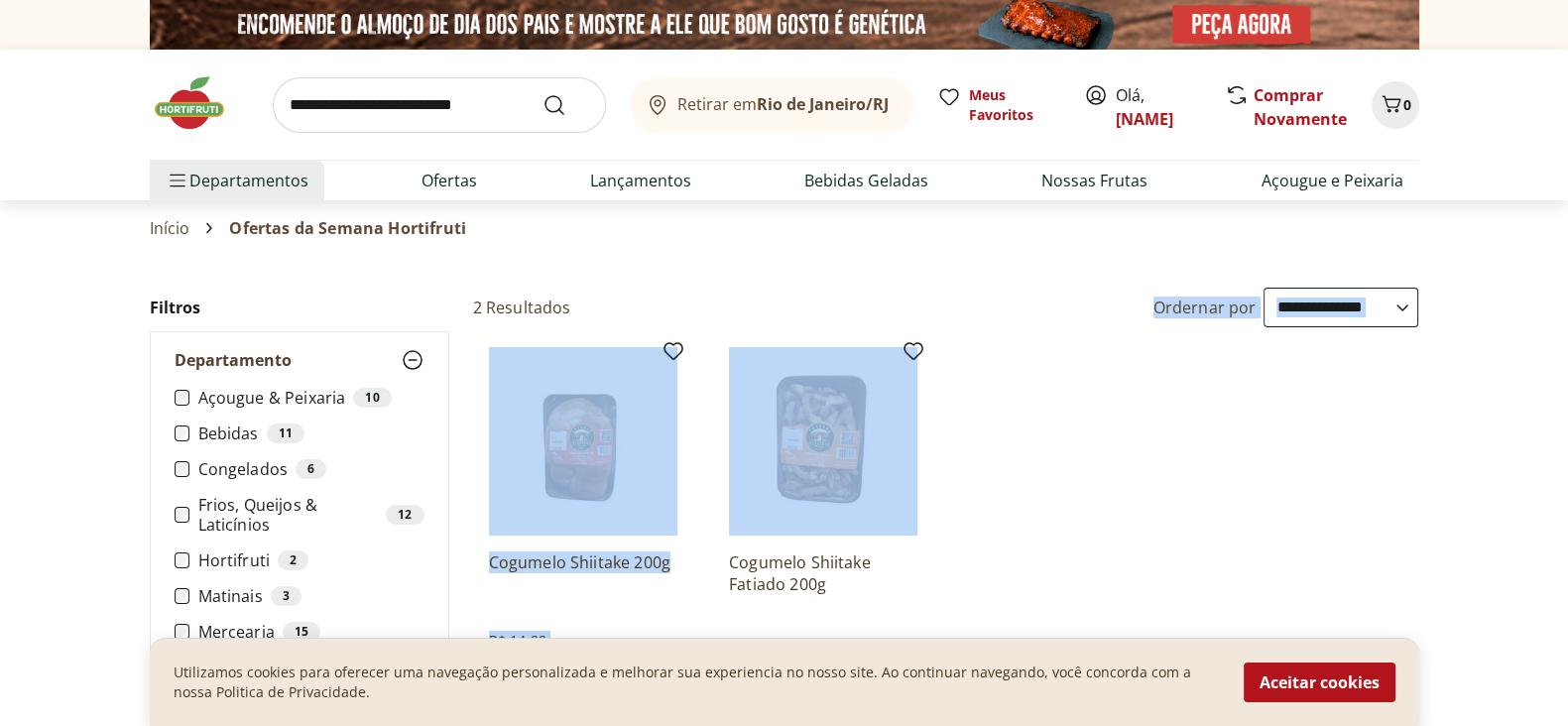 drag, startPoint x: 1114, startPoint y: 306, endPoint x: 1122, endPoint y: 355, distance: 49.648766 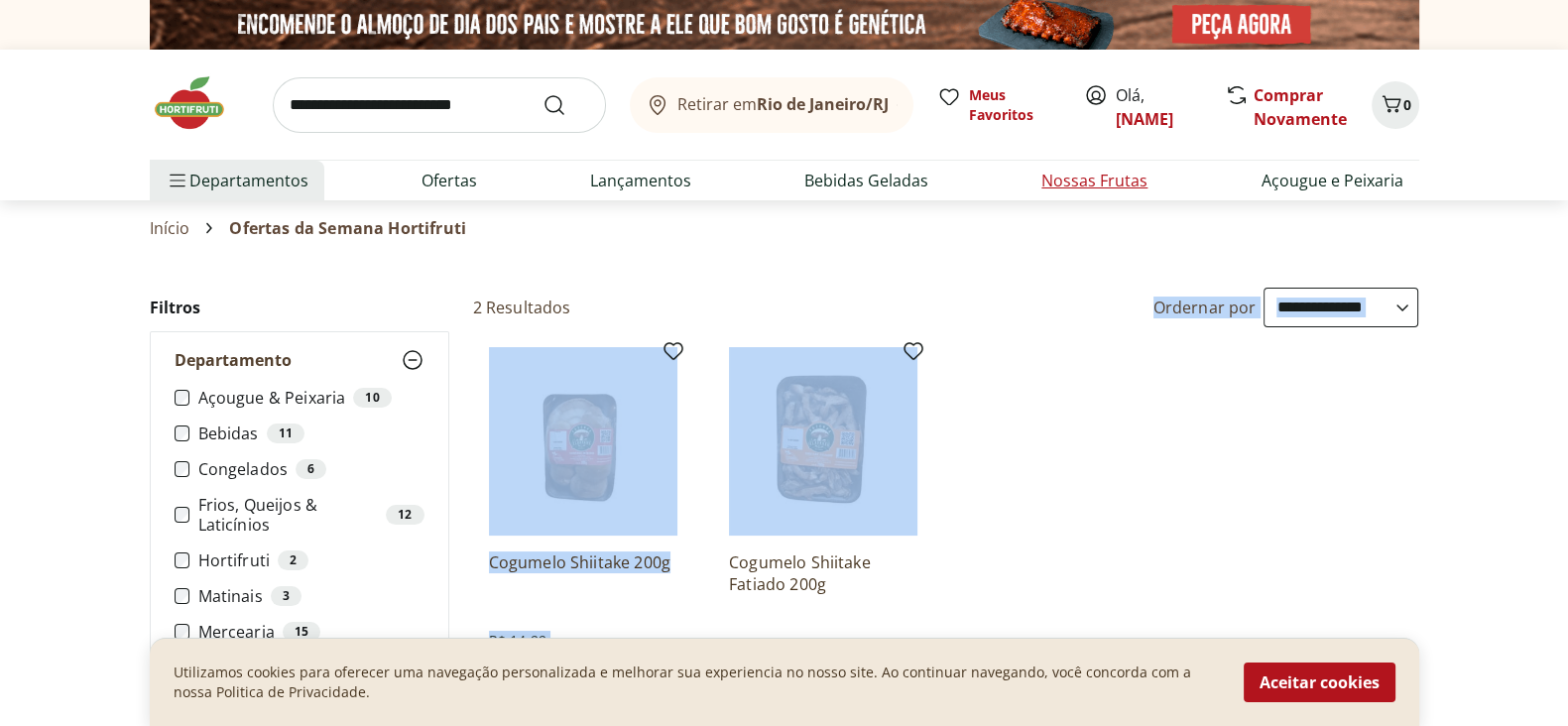 click on "Nossas Frutas" at bounding box center [1094, 181] 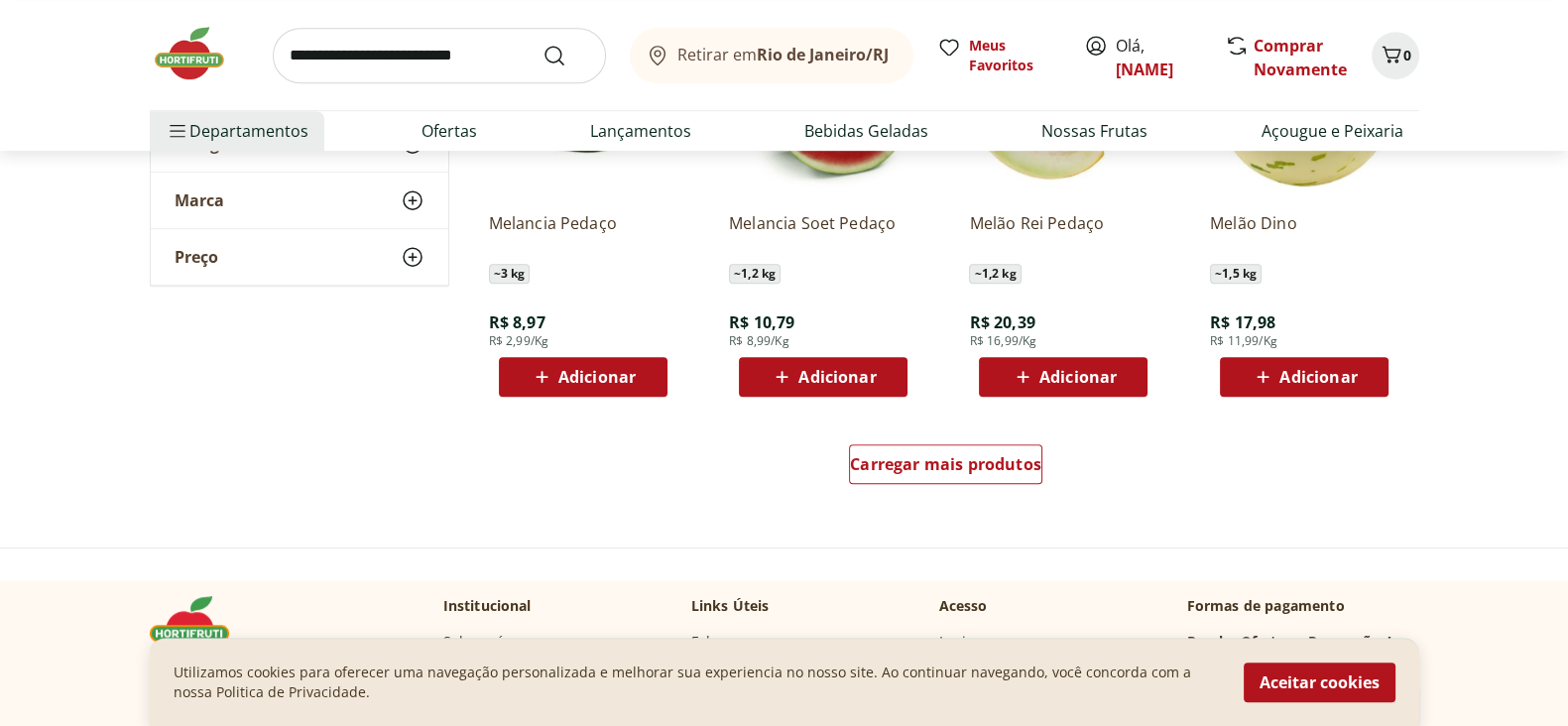 scroll, scrollTop: 1364, scrollLeft: 0, axis: vertical 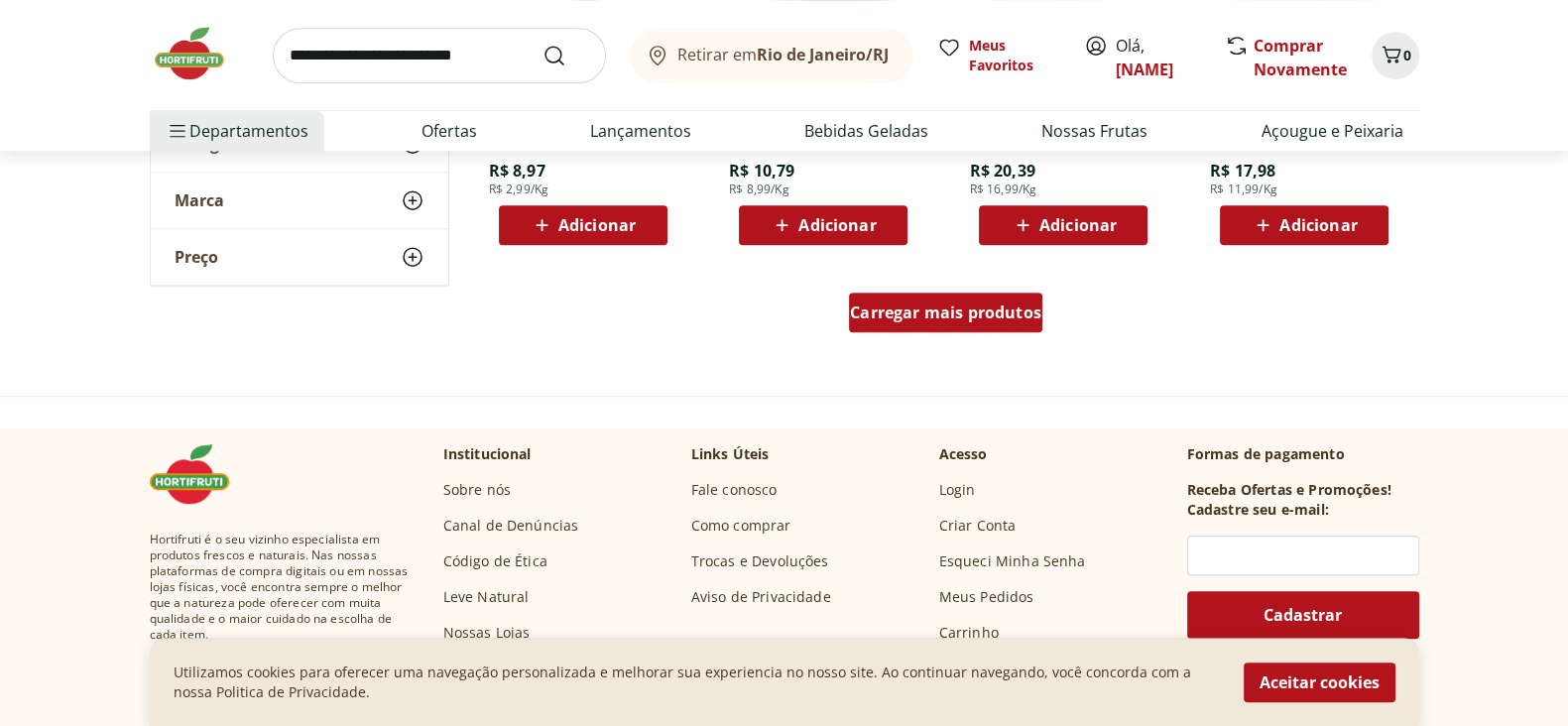 click on "Carregar mais produtos" at bounding box center (945, 312) 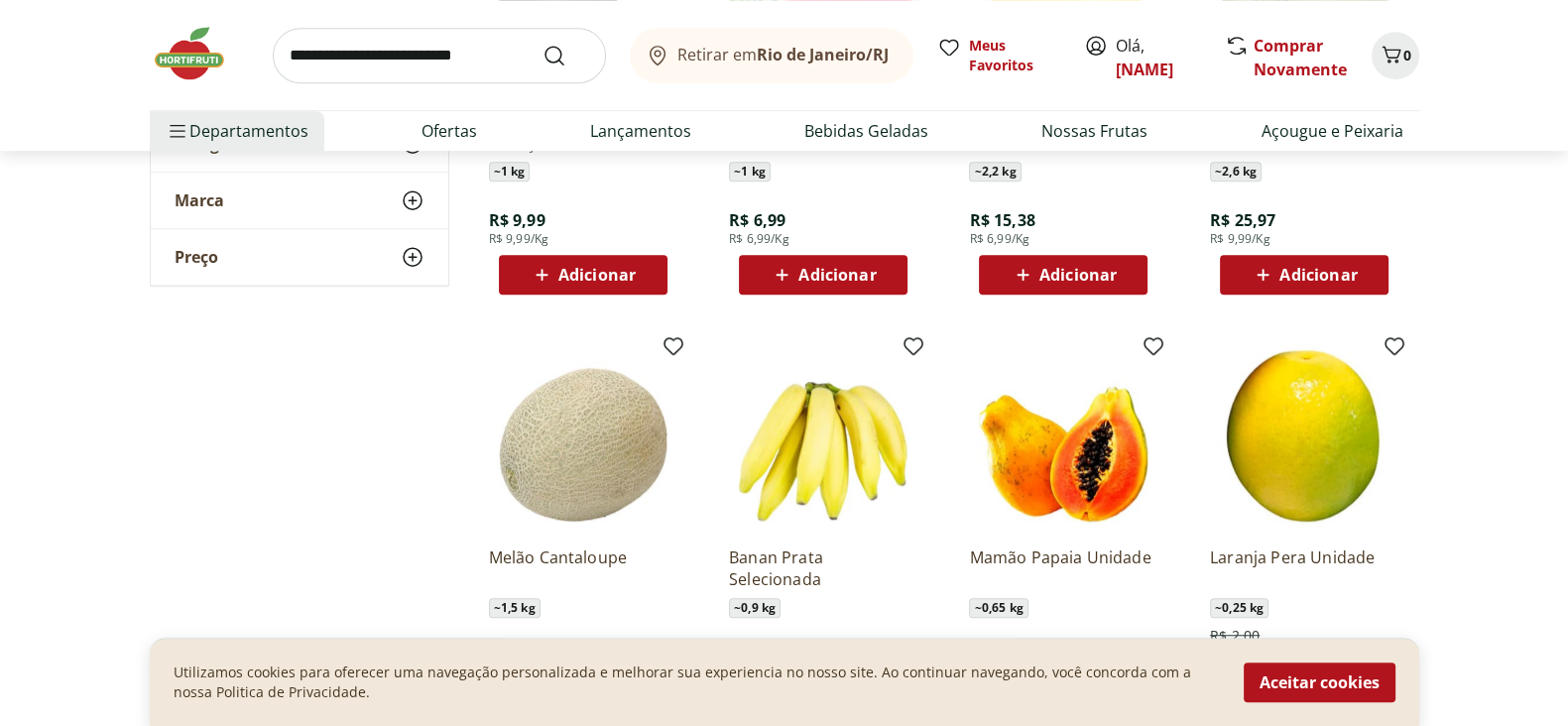 scroll, scrollTop: 1983, scrollLeft: 0, axis: vertical 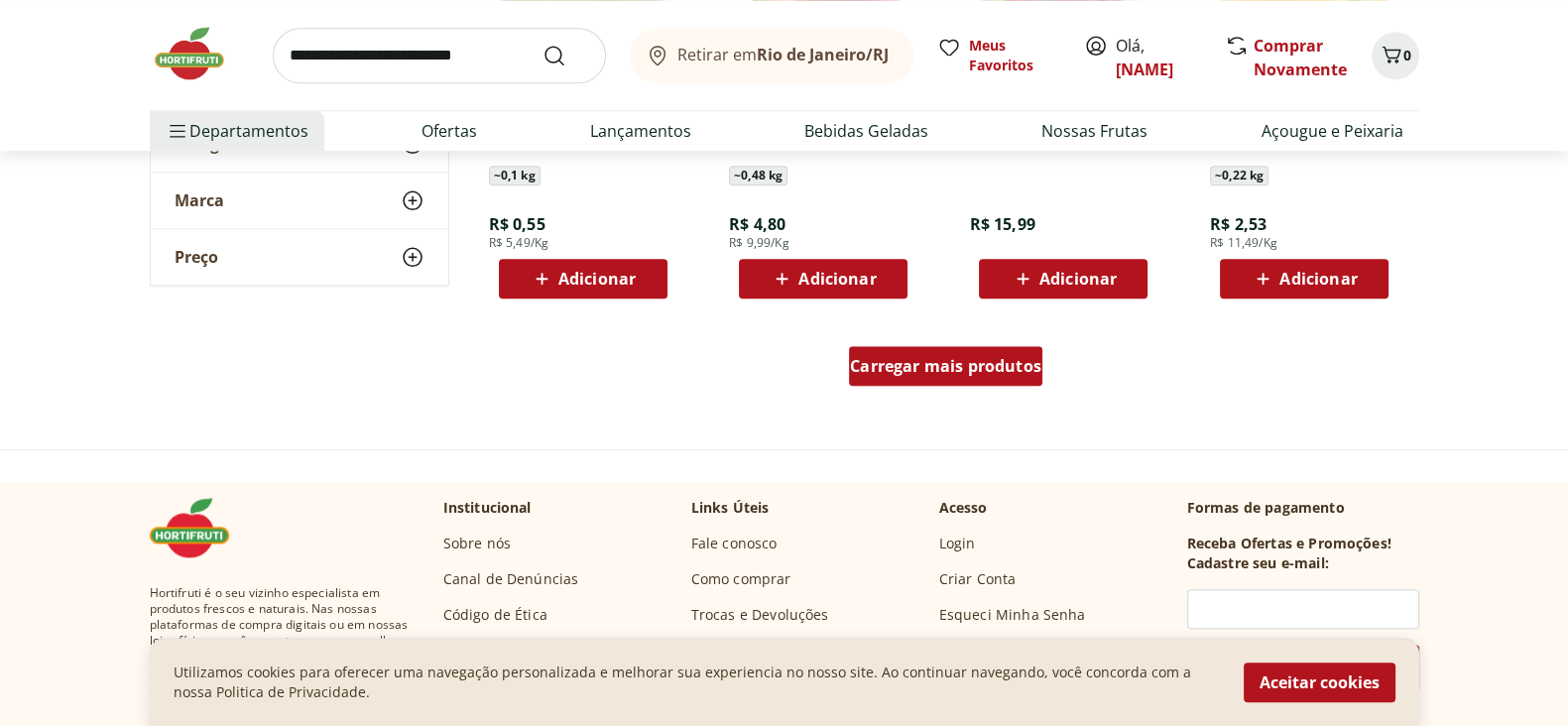 click on "Carregar mais produtos" at bounding box center [945, 366] 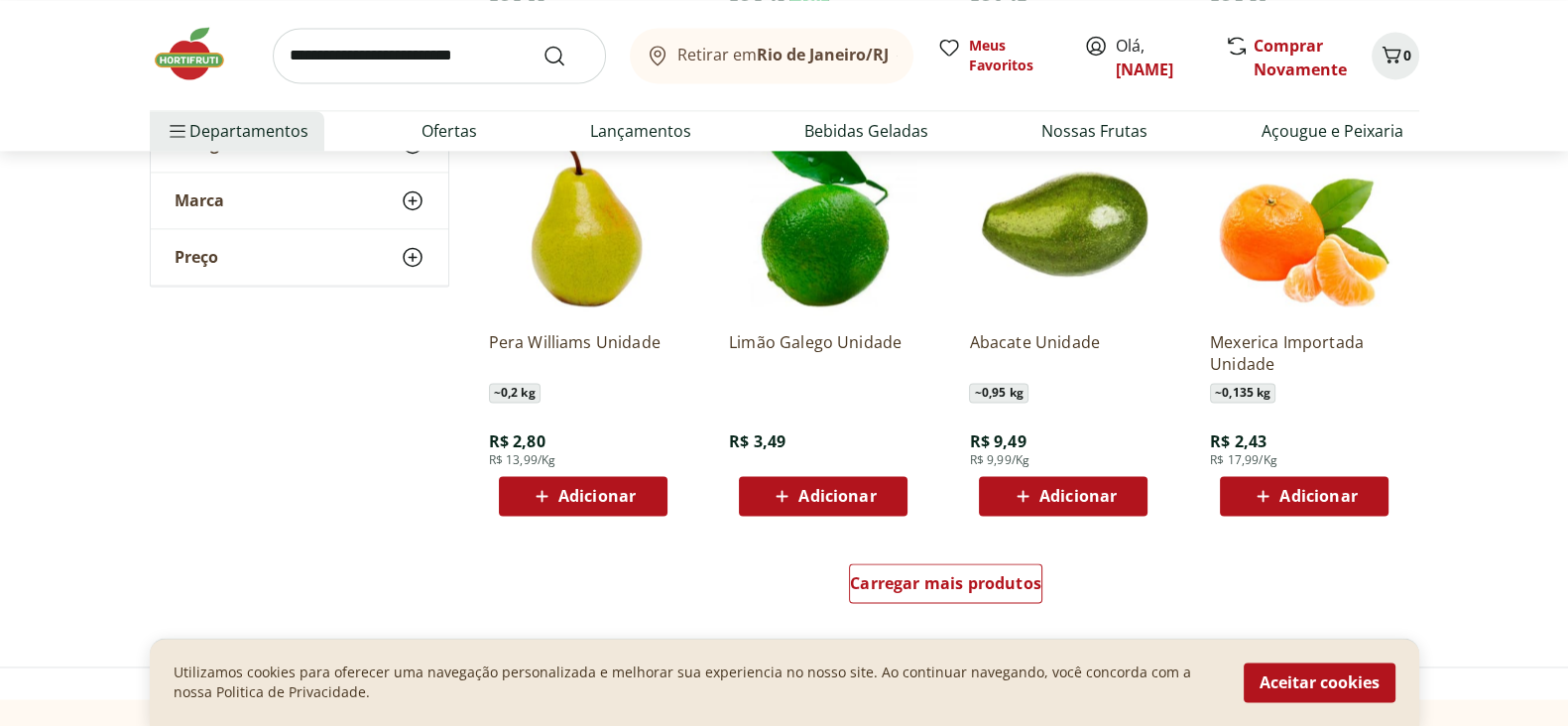 scroll, scrollTop: 3718, scrollLeft: 0, axis: vertical 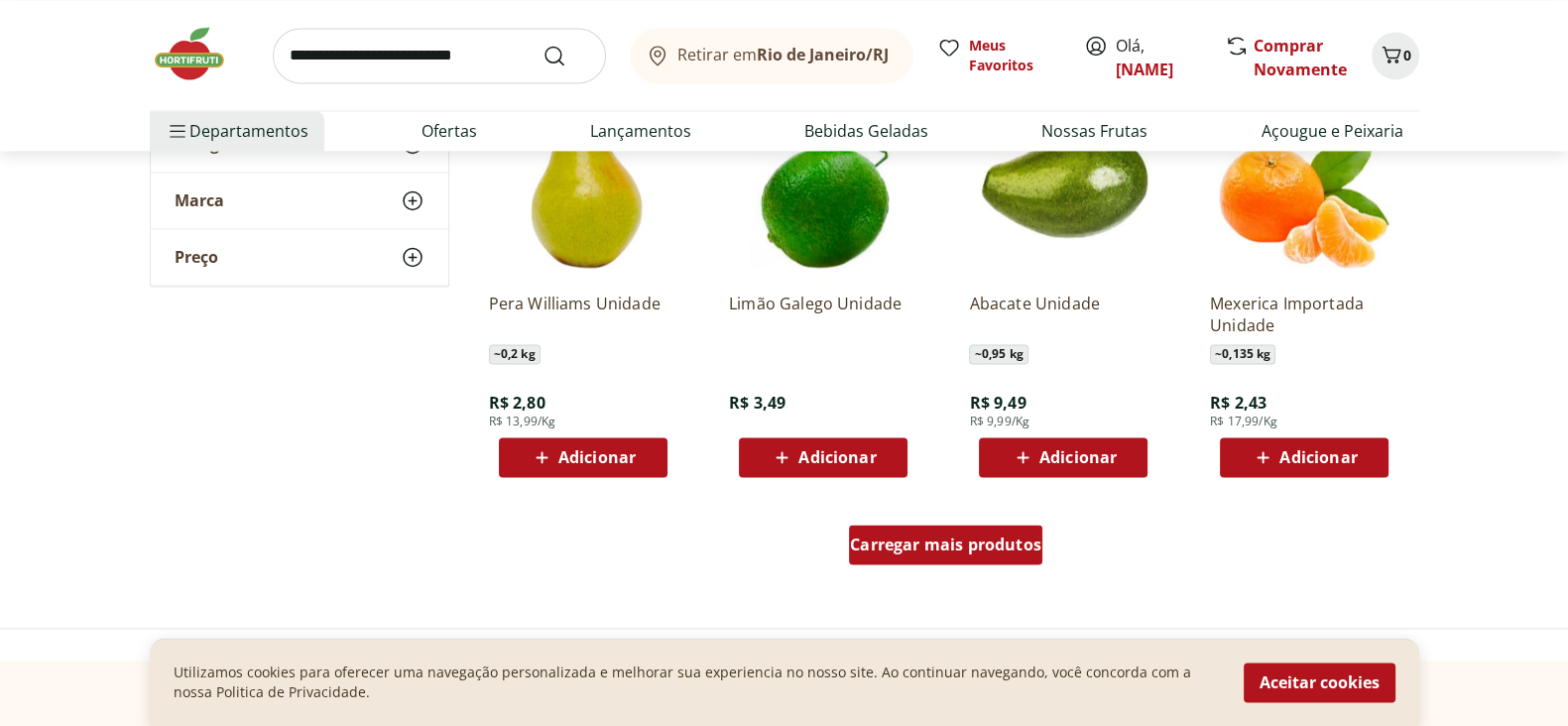 click on "Carregar mais produtos" at bounding box center (945, 544) 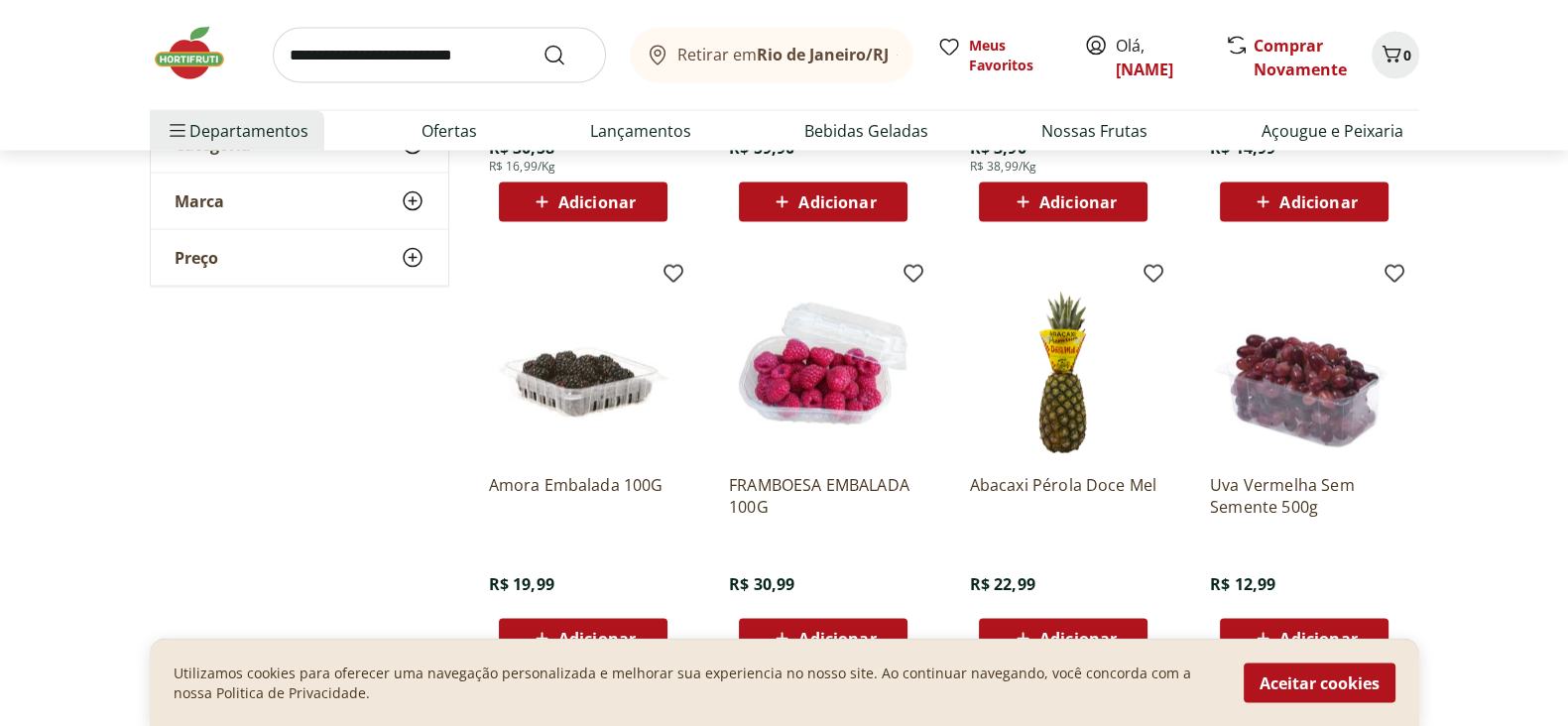 scroll, scrollTop: 4959, scrollLeft: 0, axis: vertical 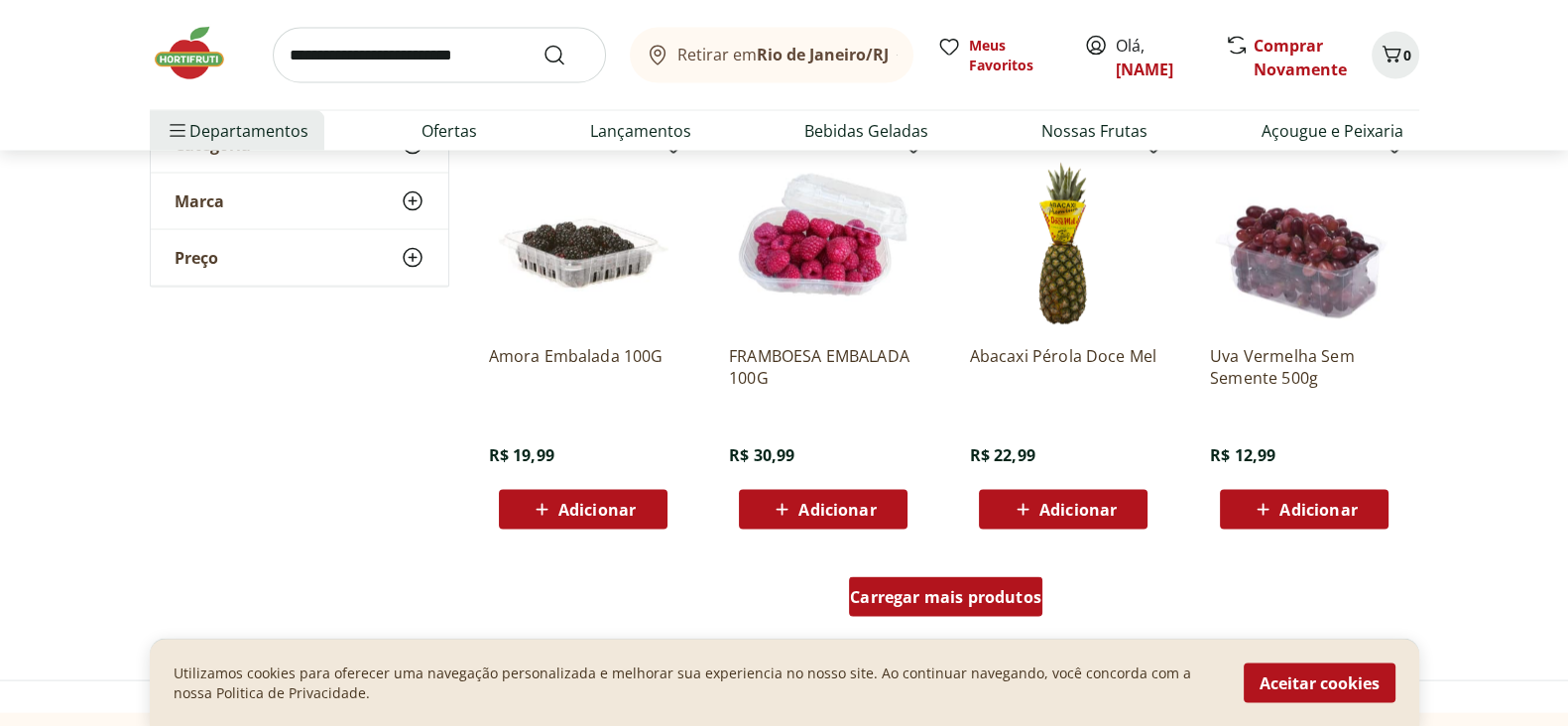 click on "Carregar mais produtos" at bounding box center (945, 597) 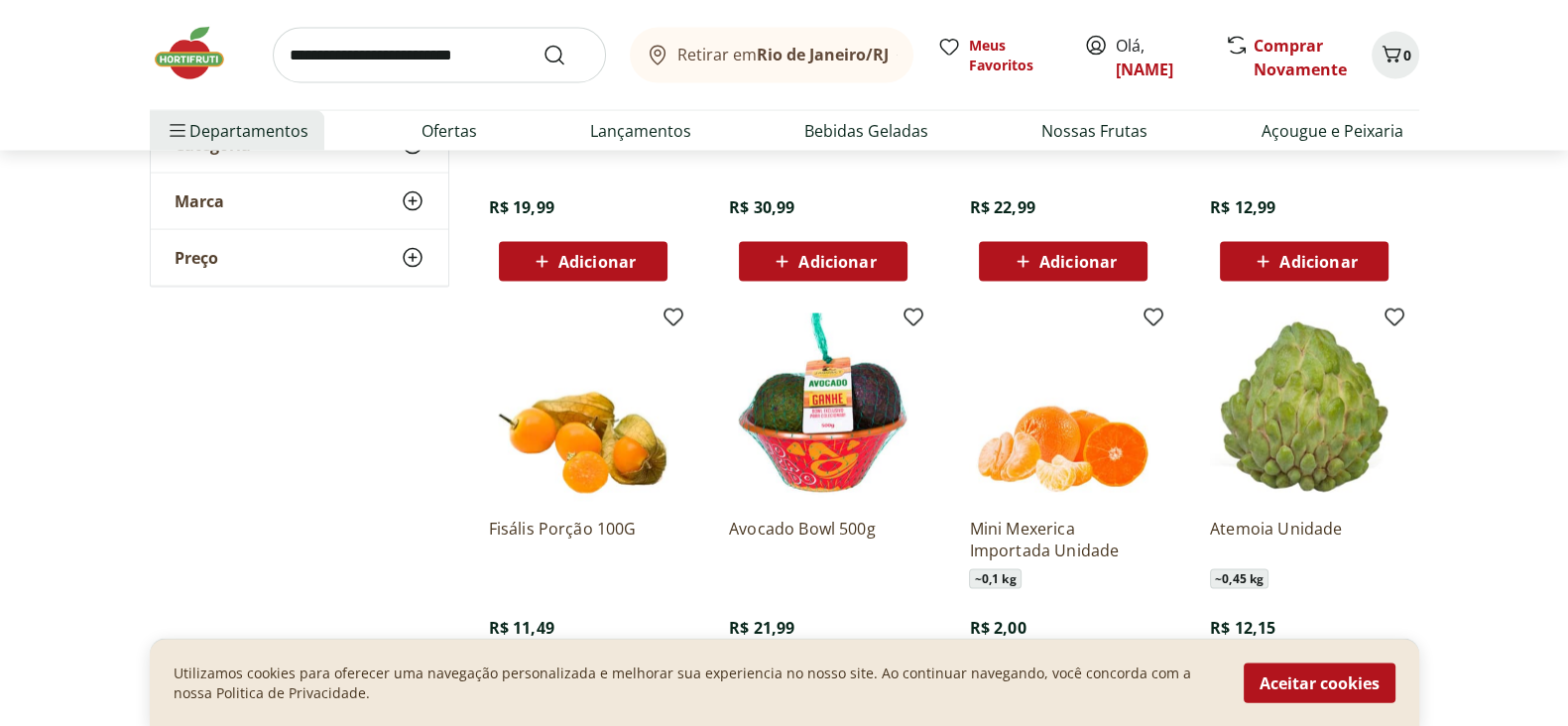 scroll, scrollTop: 5827, scrollLeft: 0, axis: vertical 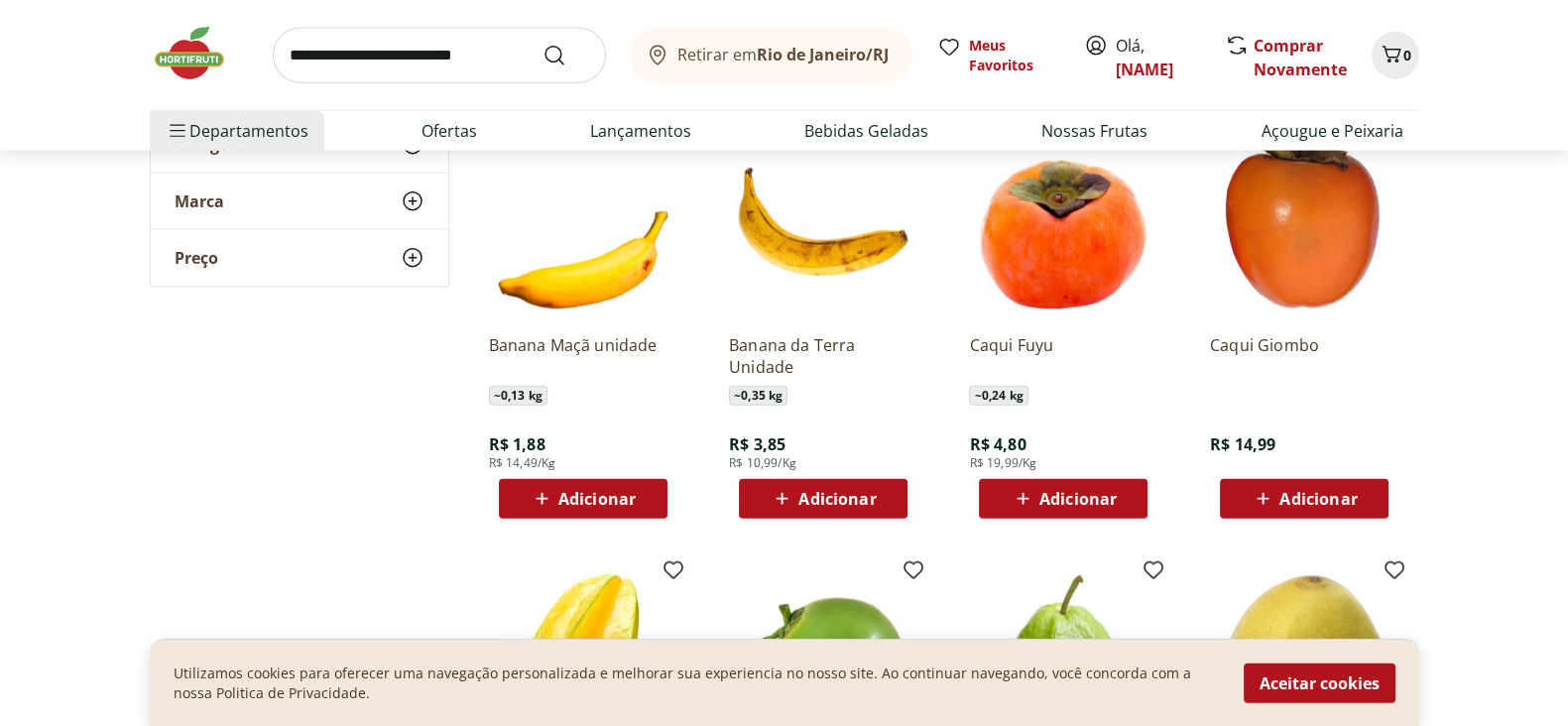 click at bounding box center [439, 56] 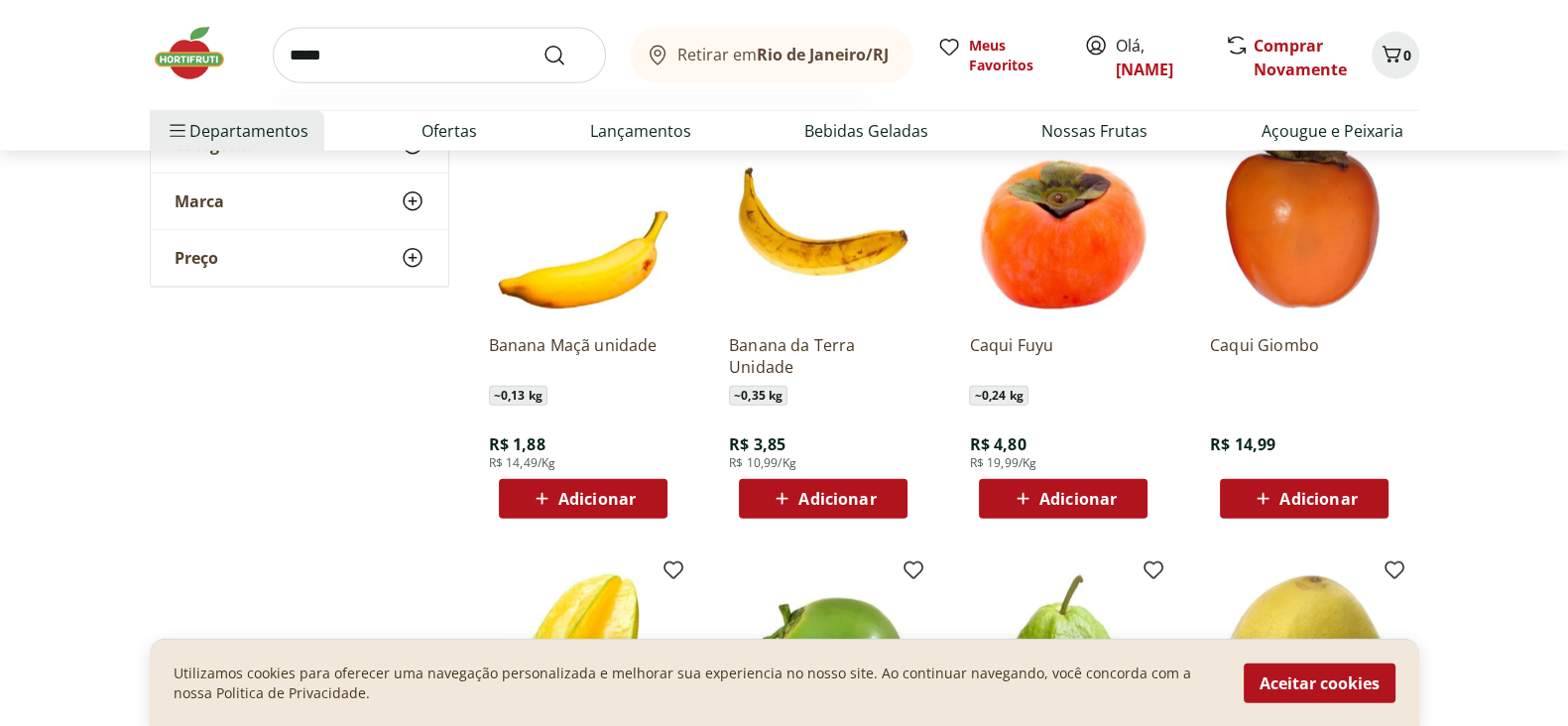 type on "*****" 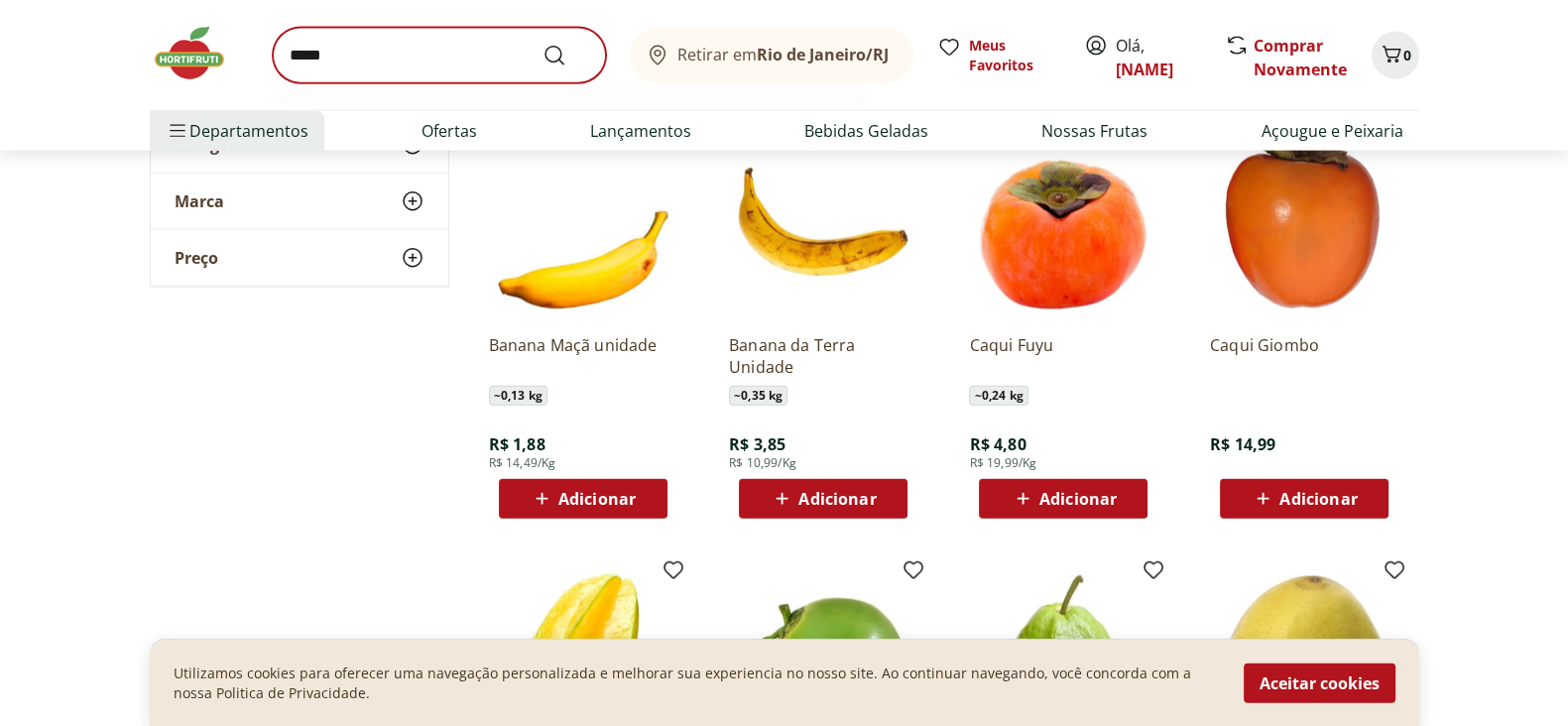scroll, scrollTop: 0, scrollLeft: 0, axis: both 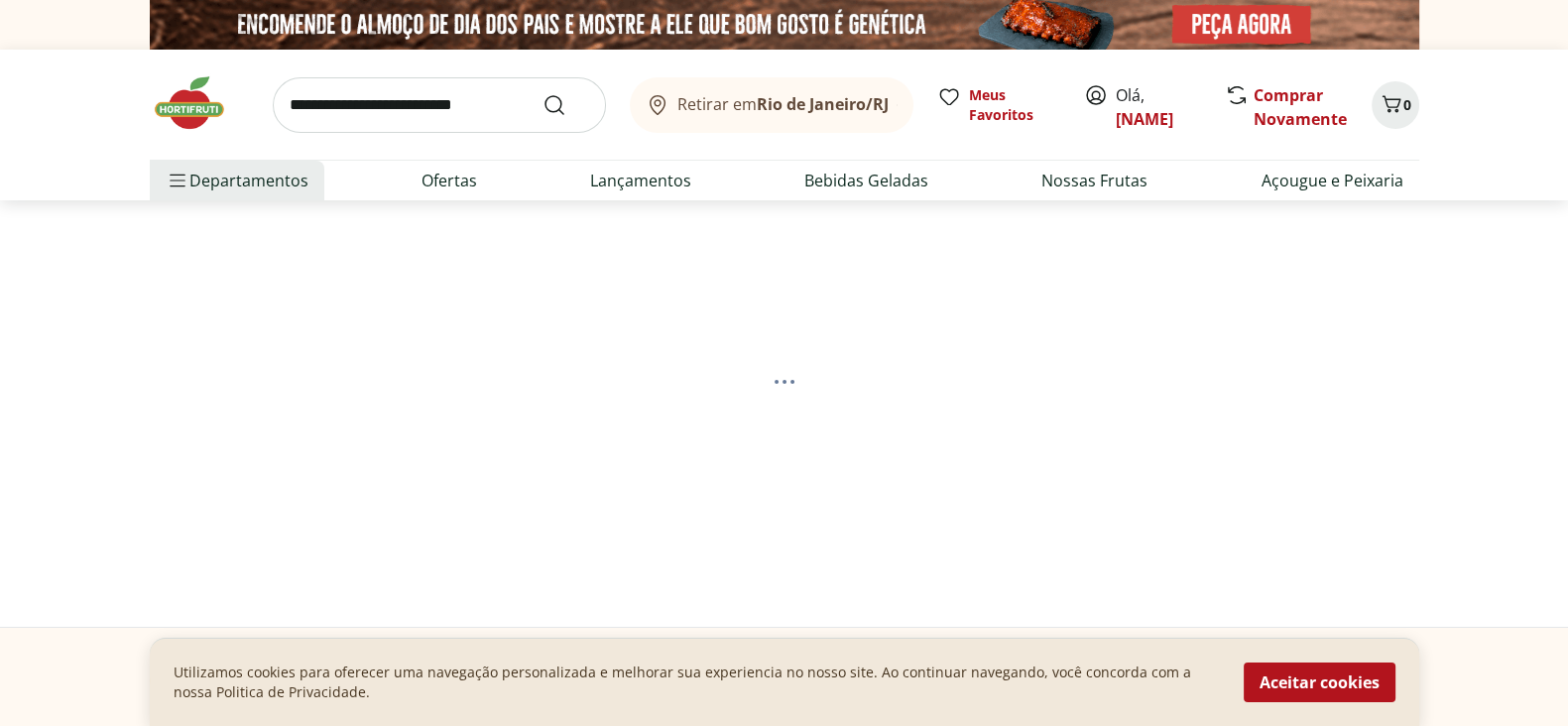 select on "**********" 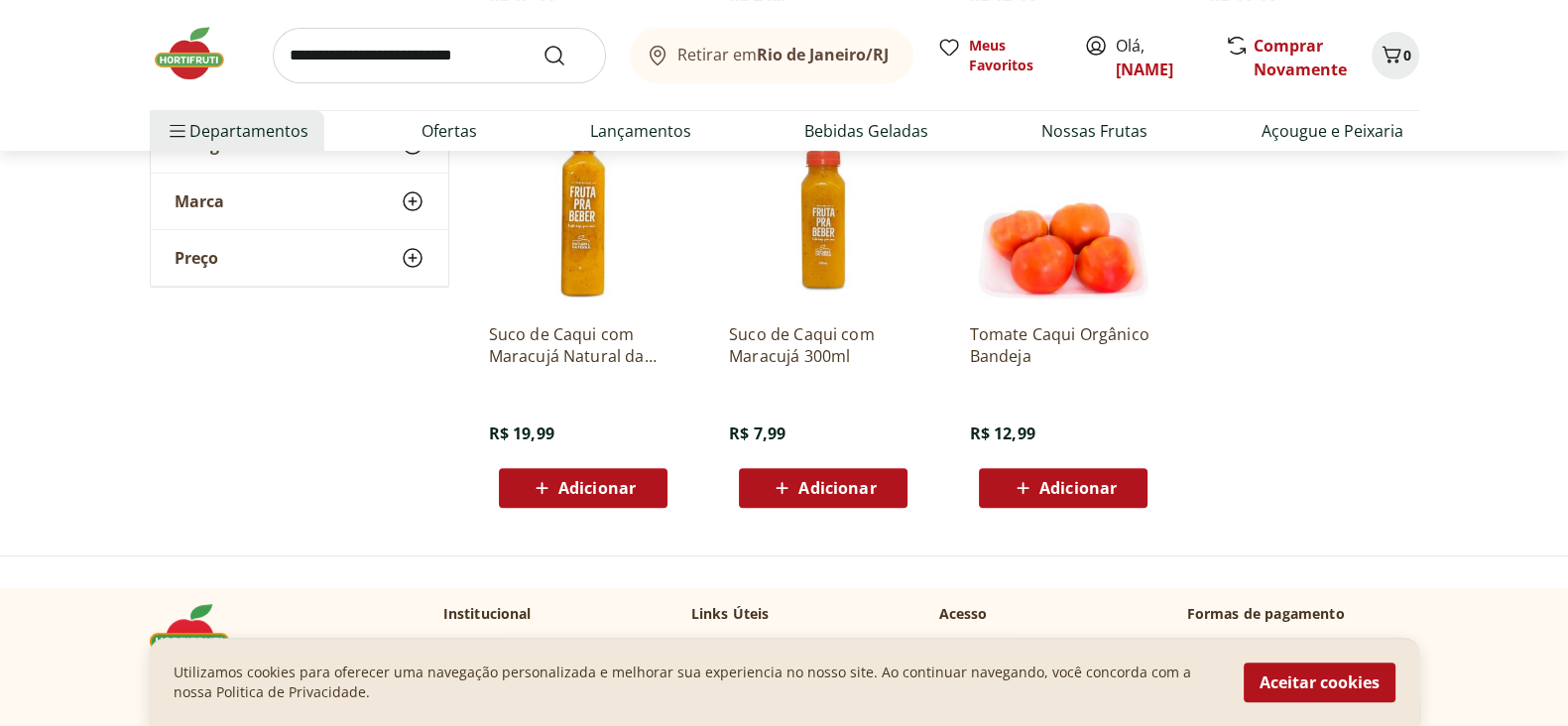 scroll, scrollTop: 744, scrollLeft: 0, axis: vertical 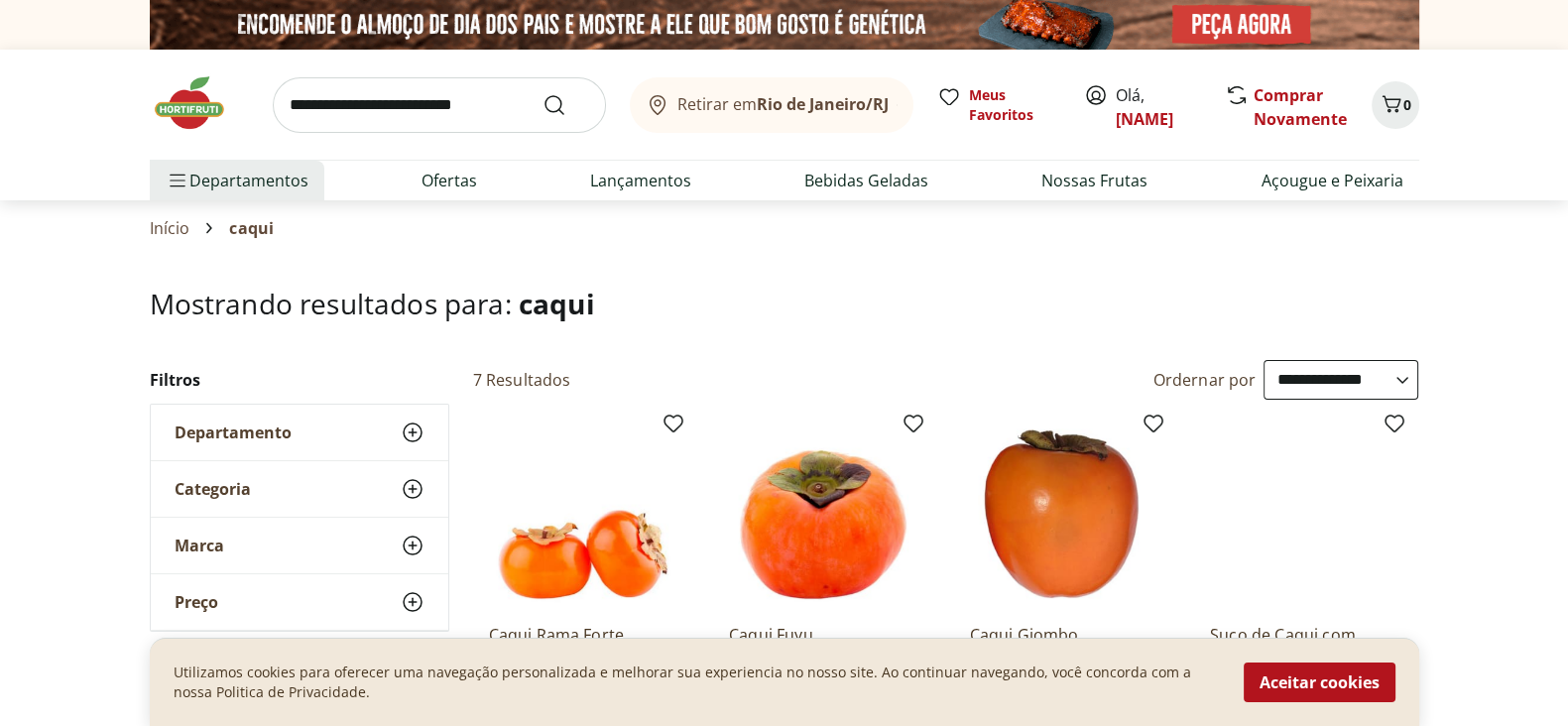 select on "**********" 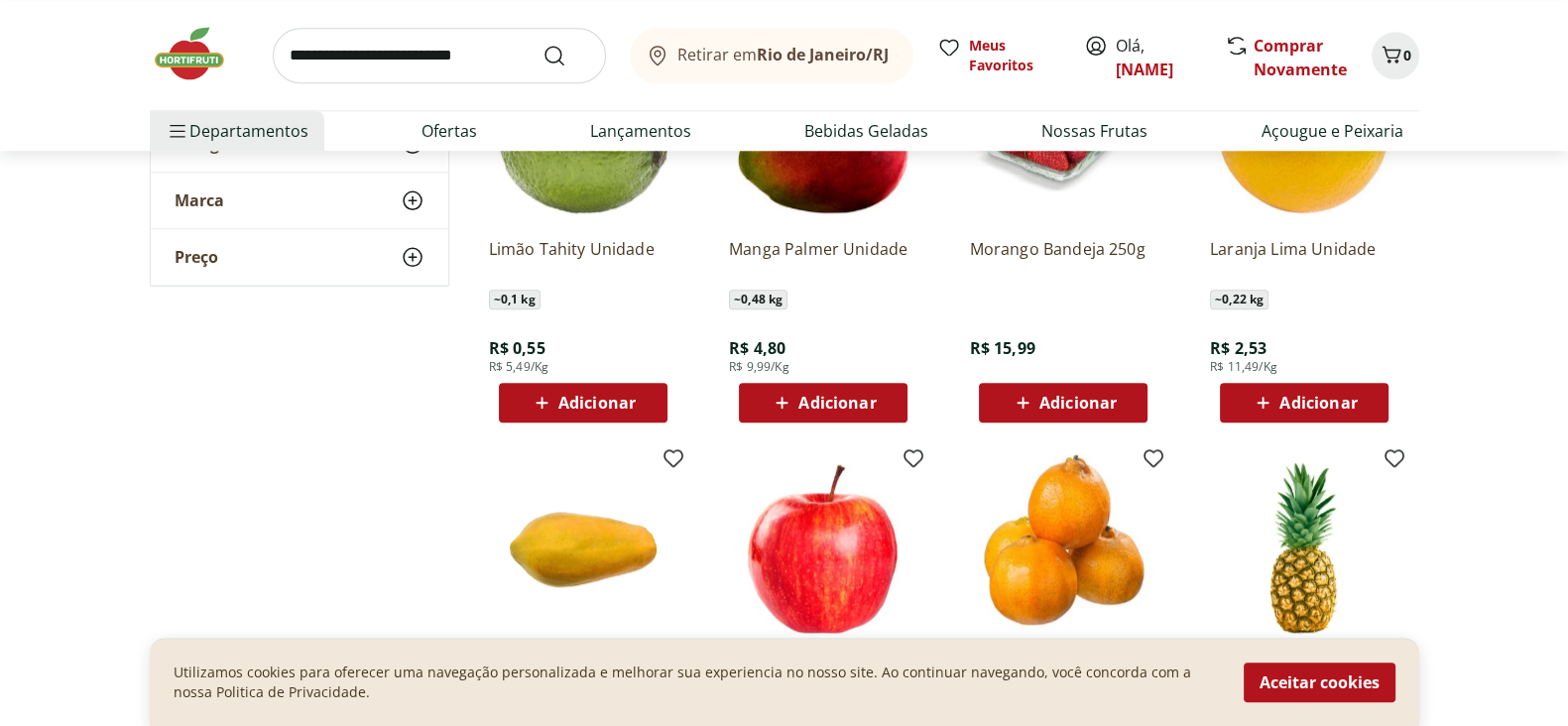 scroll, scrollTop: 3098, scrollLeft: 0, axis: vertical 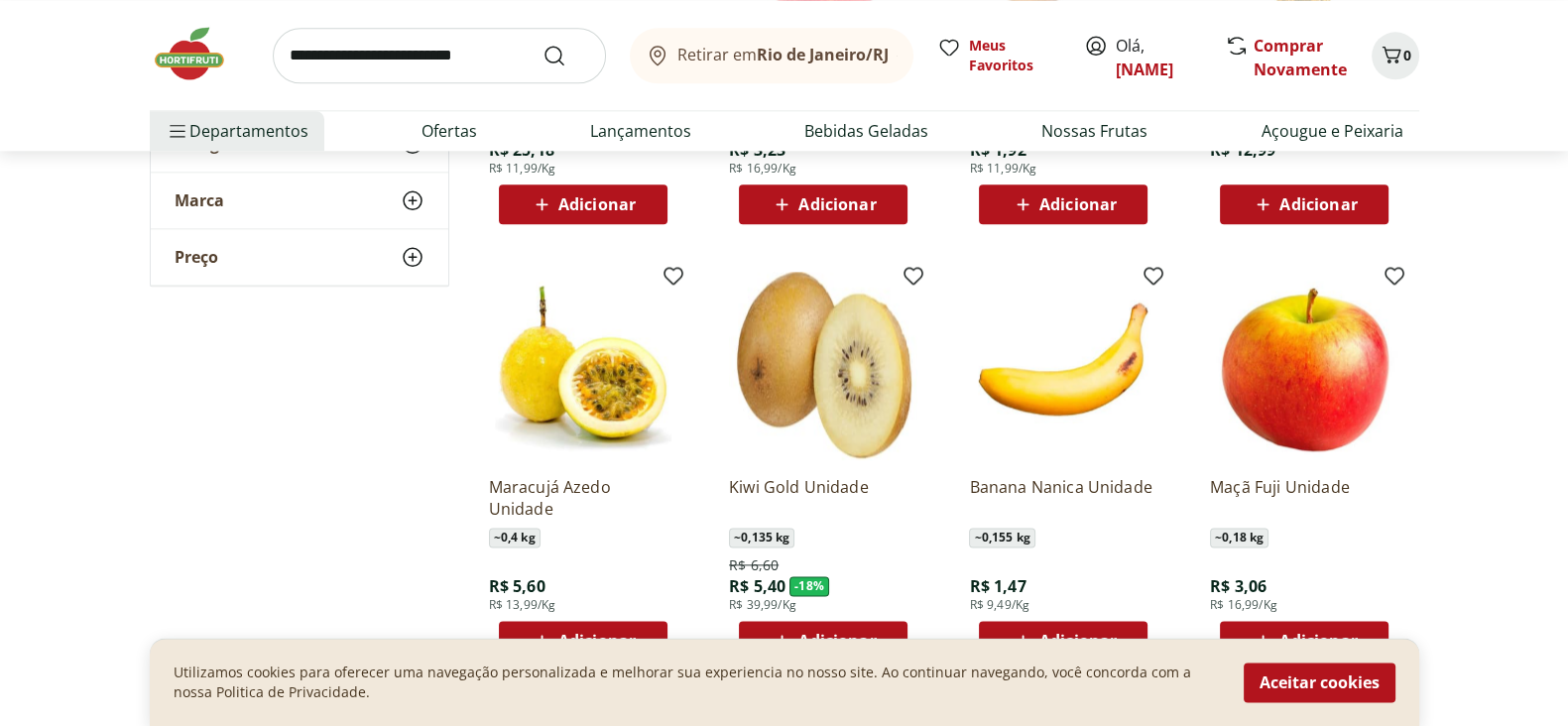 drag, startPoint x: 1503, startPoint y: 305, endPoint x: 1396, endPoint y: 422, distance: 158.54968 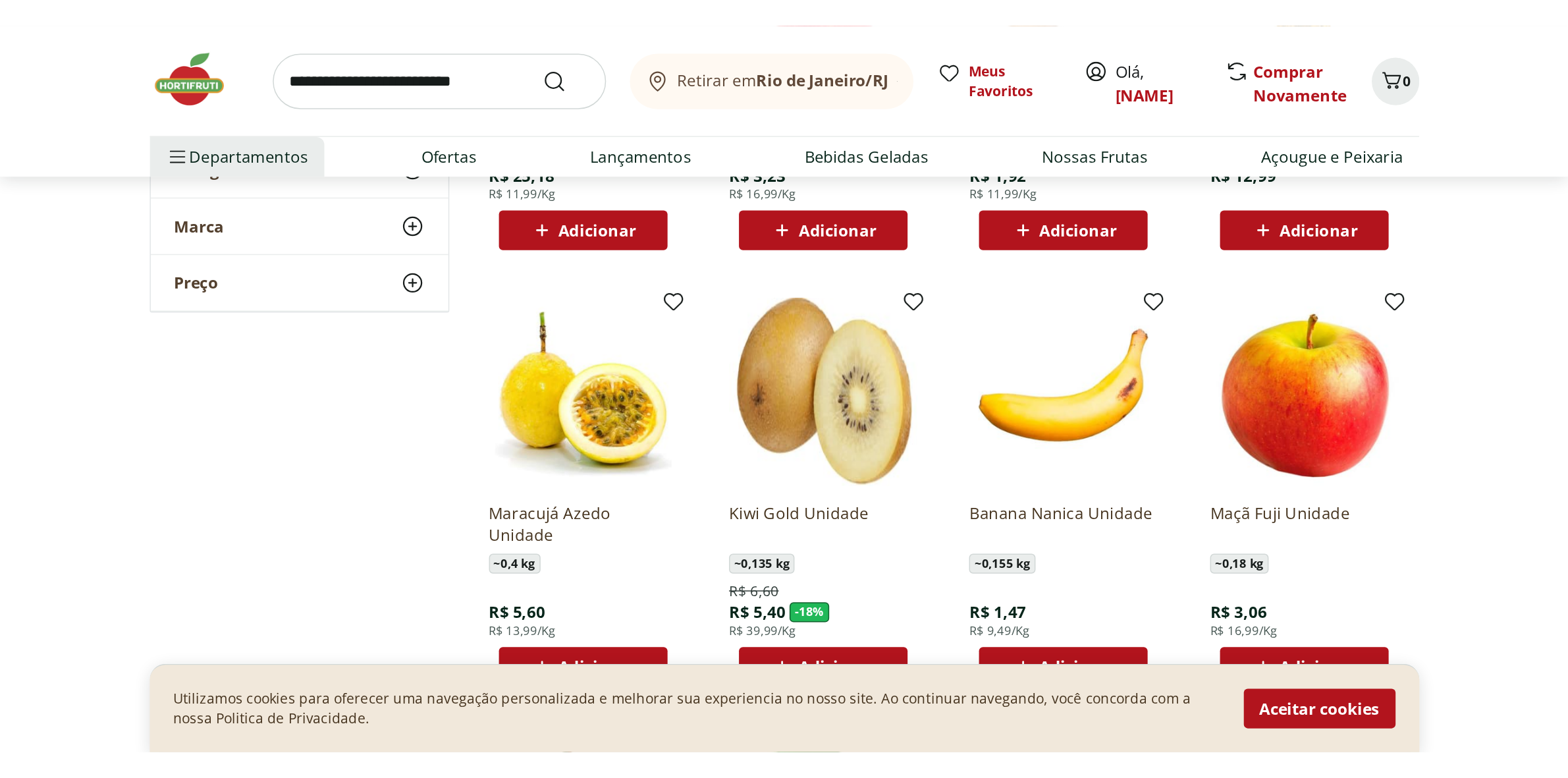 scroll, scrollTop: 2059, scrollLeft: 0, axis: vertical 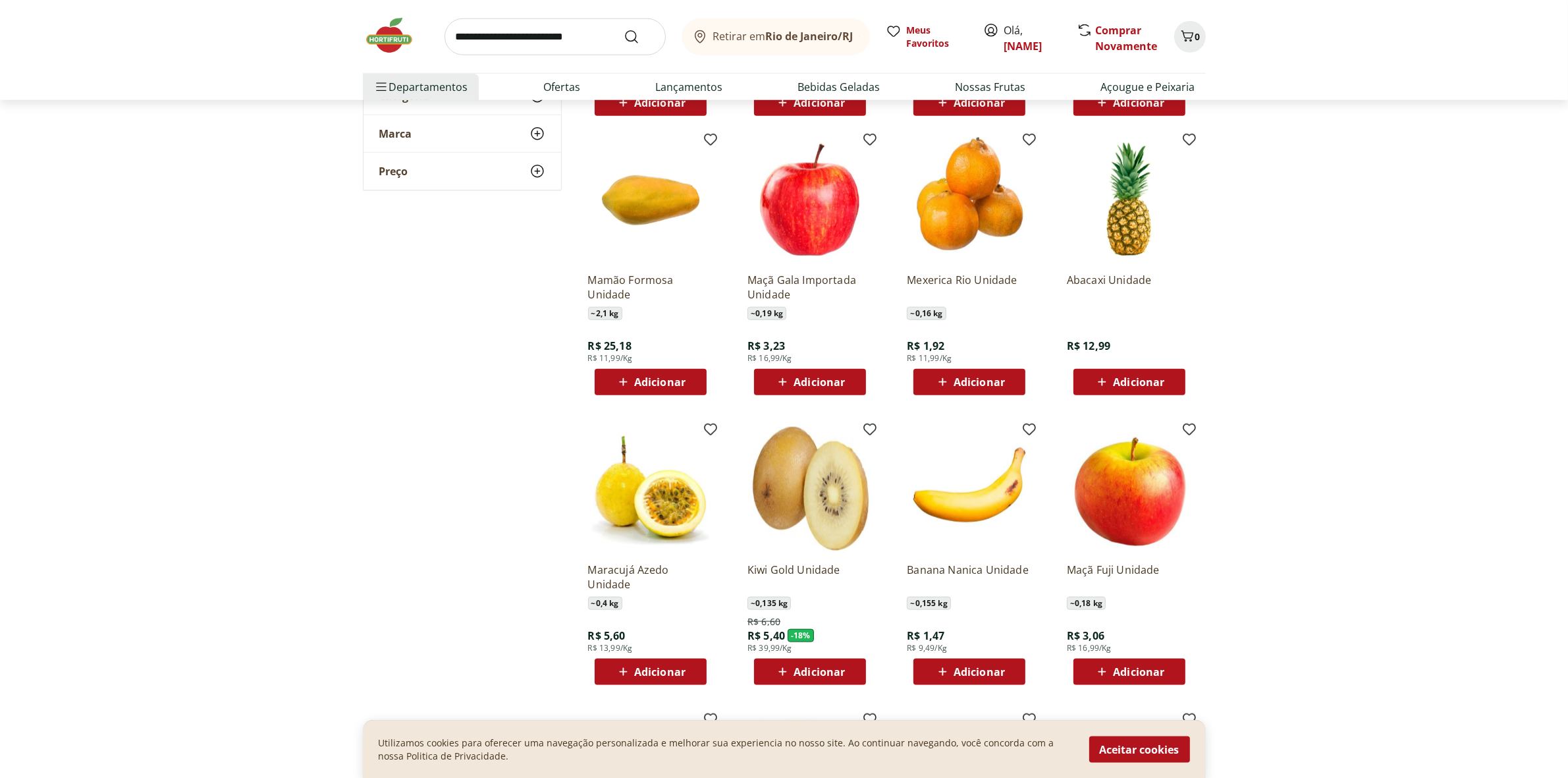 click at bounding box center [396, 36] 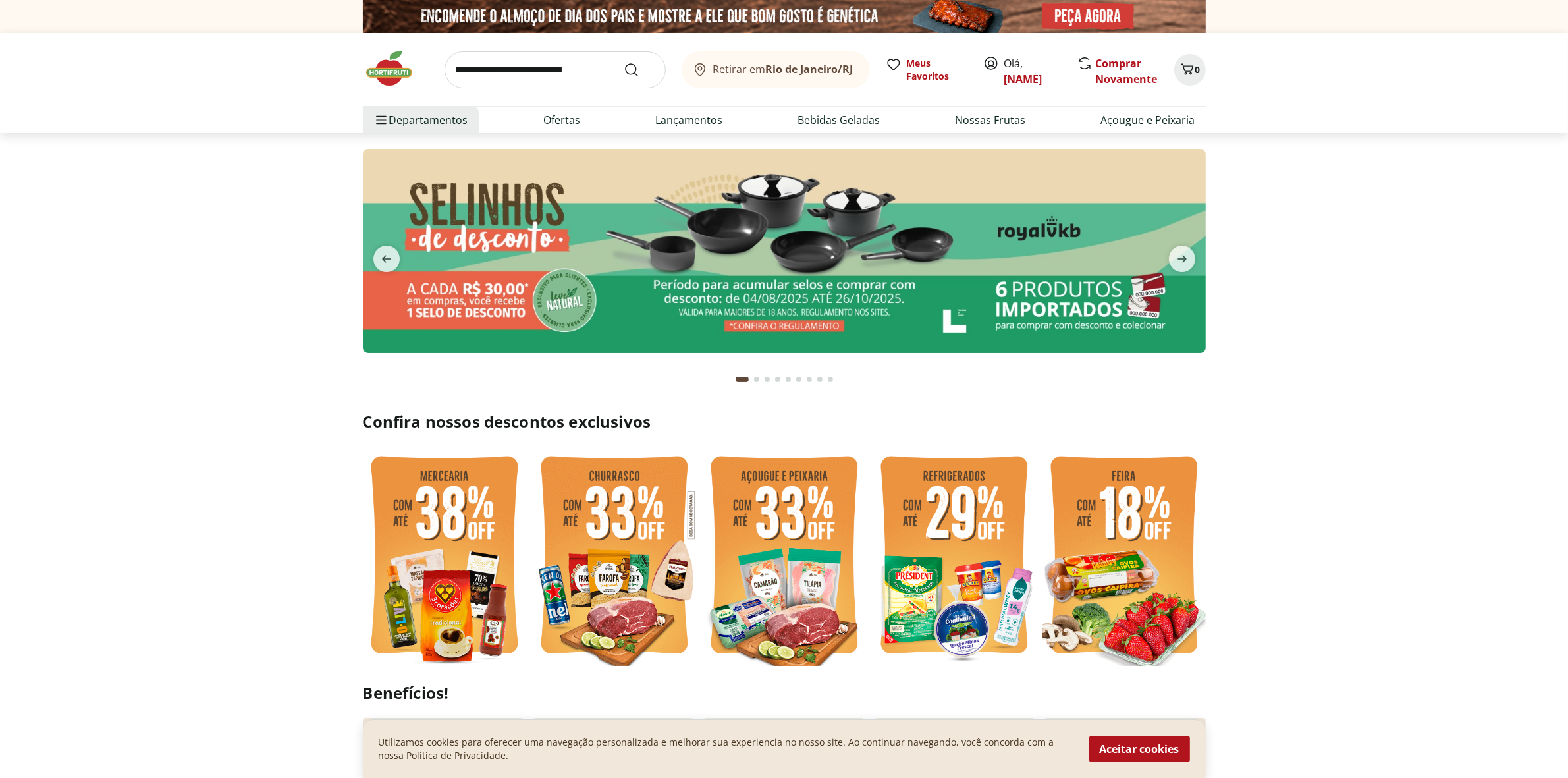click at bounding box center [555, 70] 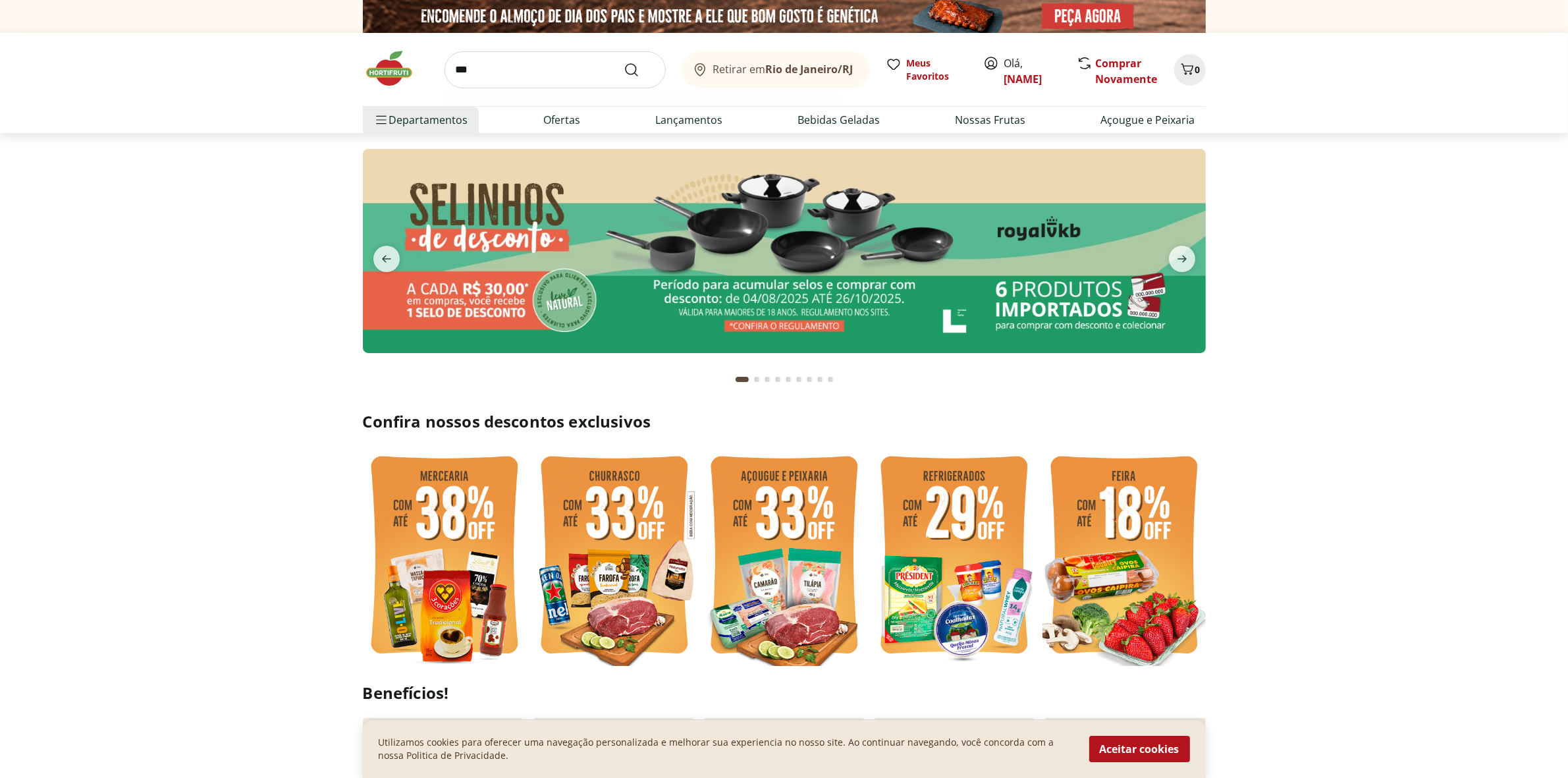 type on "***" 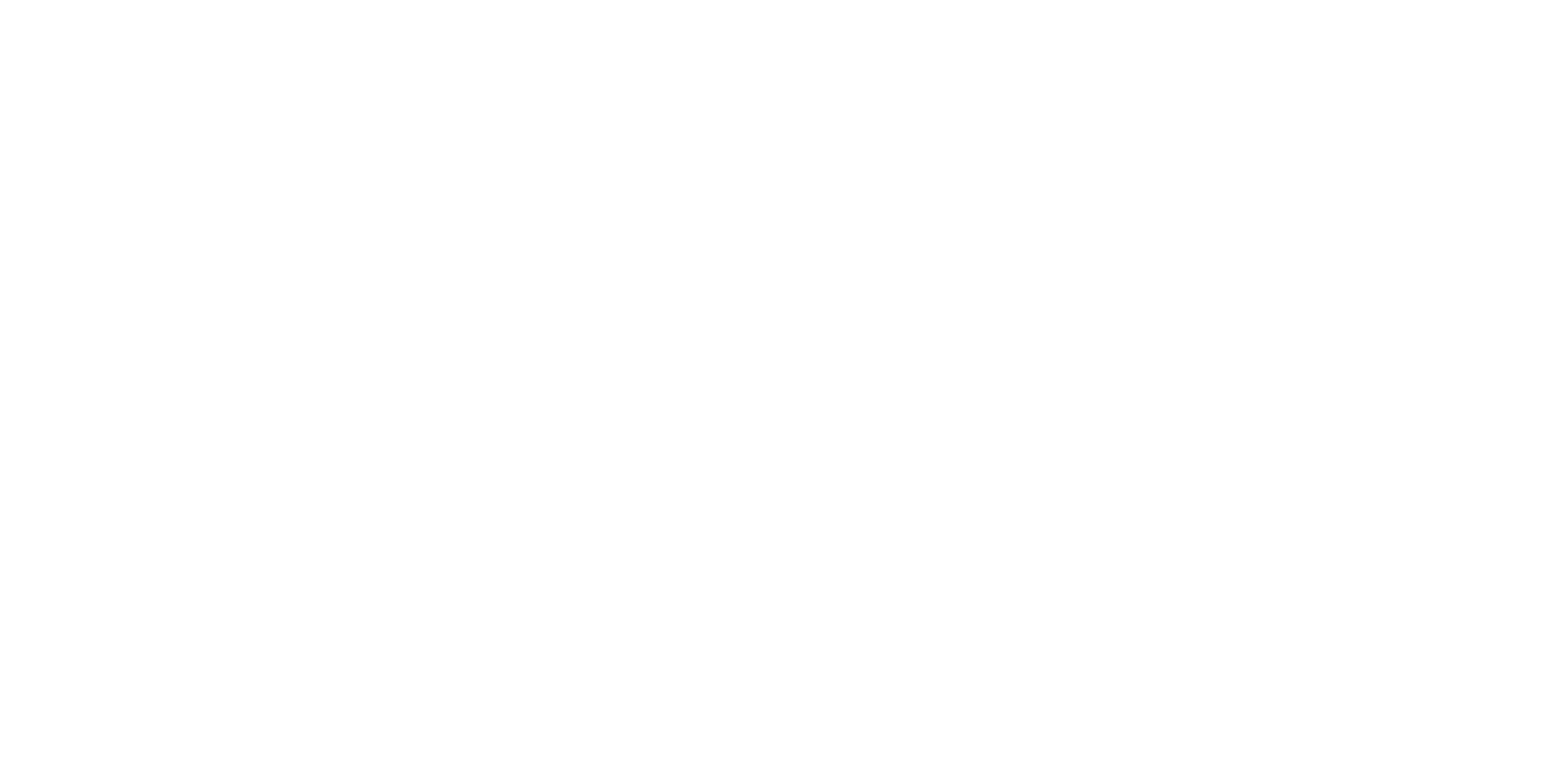 scroll, scrollTop: 0, scrollLeft: 0, axis: both 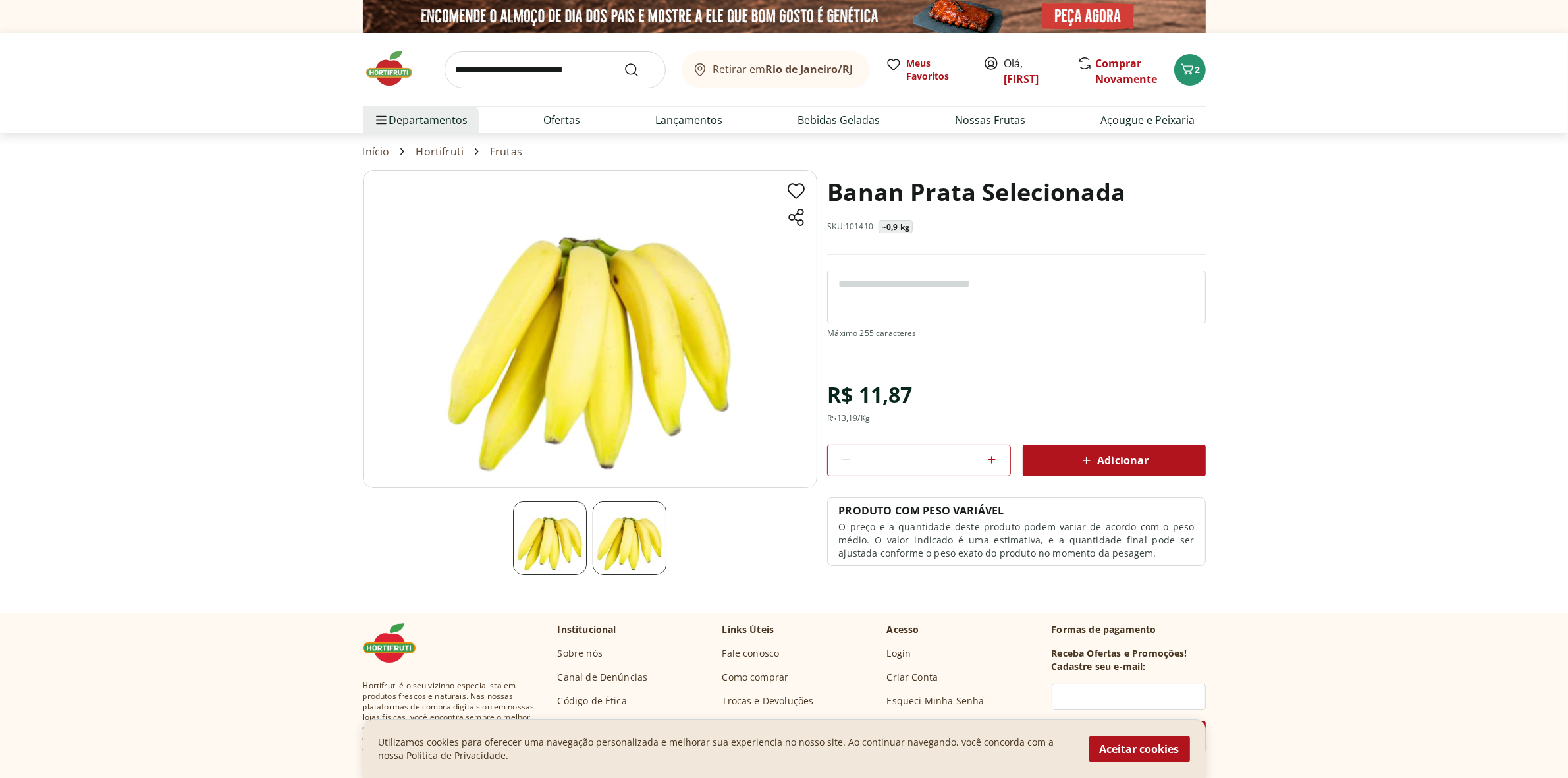 click on "*" at bounding box center (919, 460) 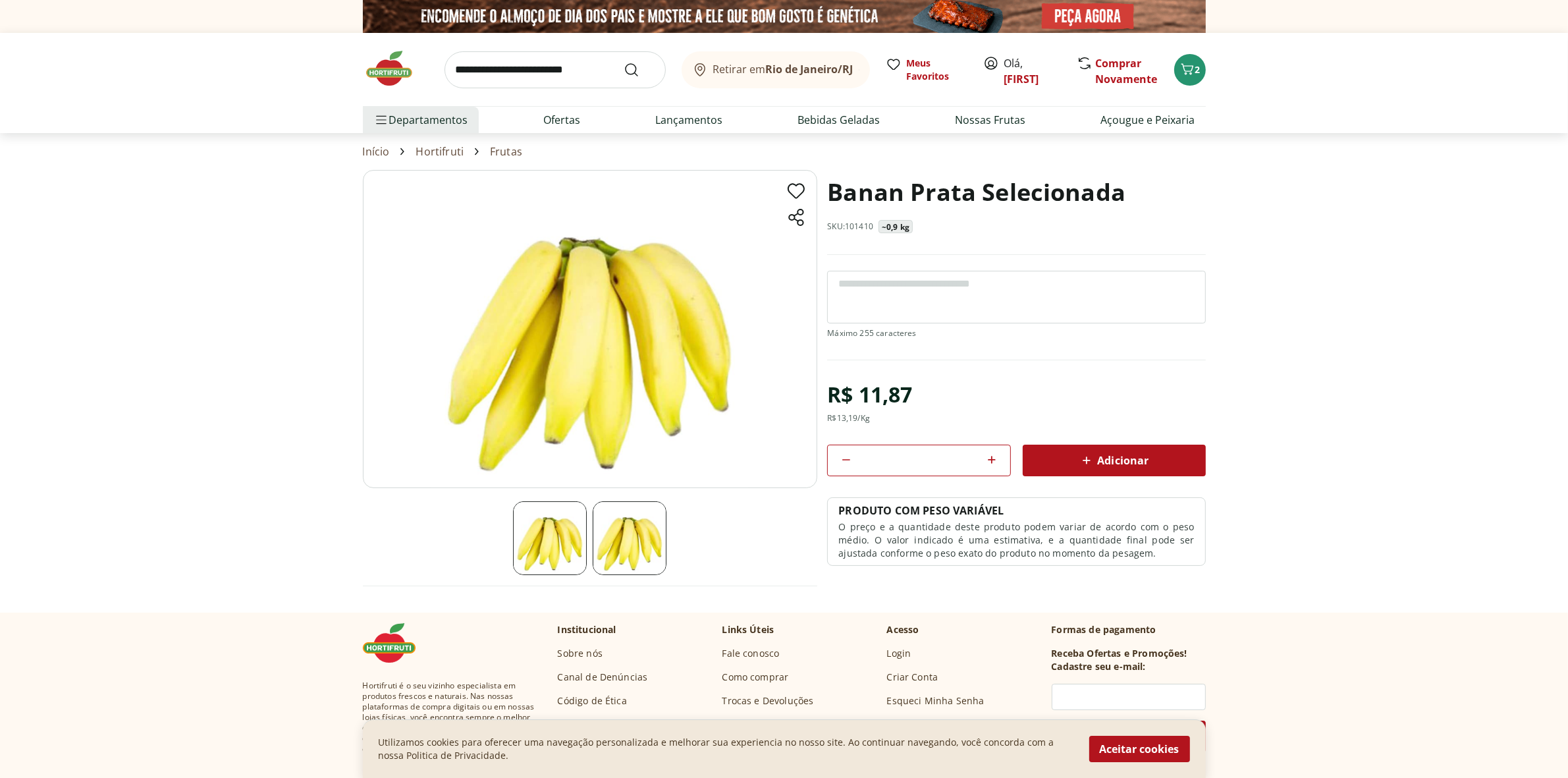 click 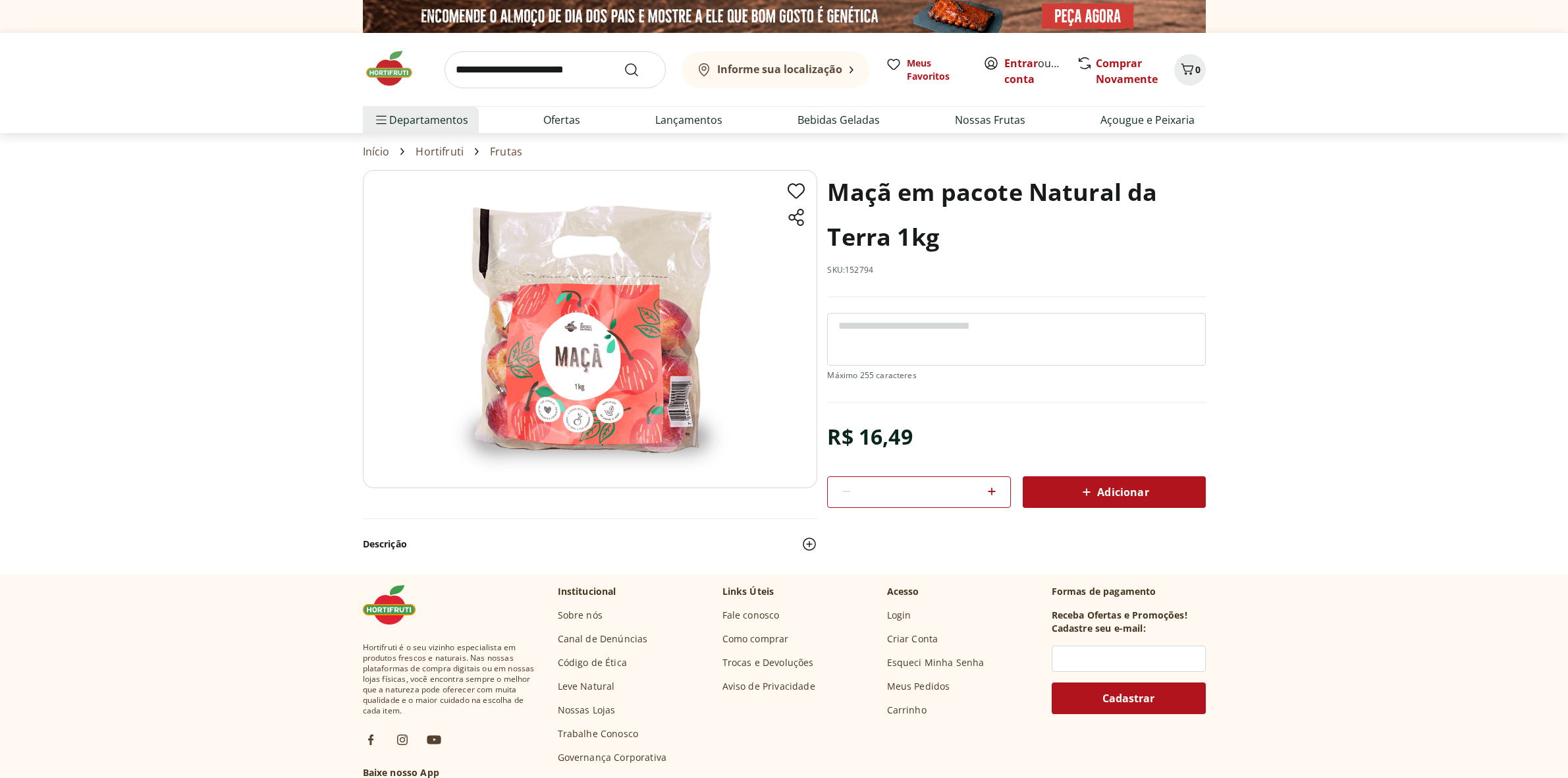 scroll, scrollTop: 0, scrollLeft: 0, axis: both 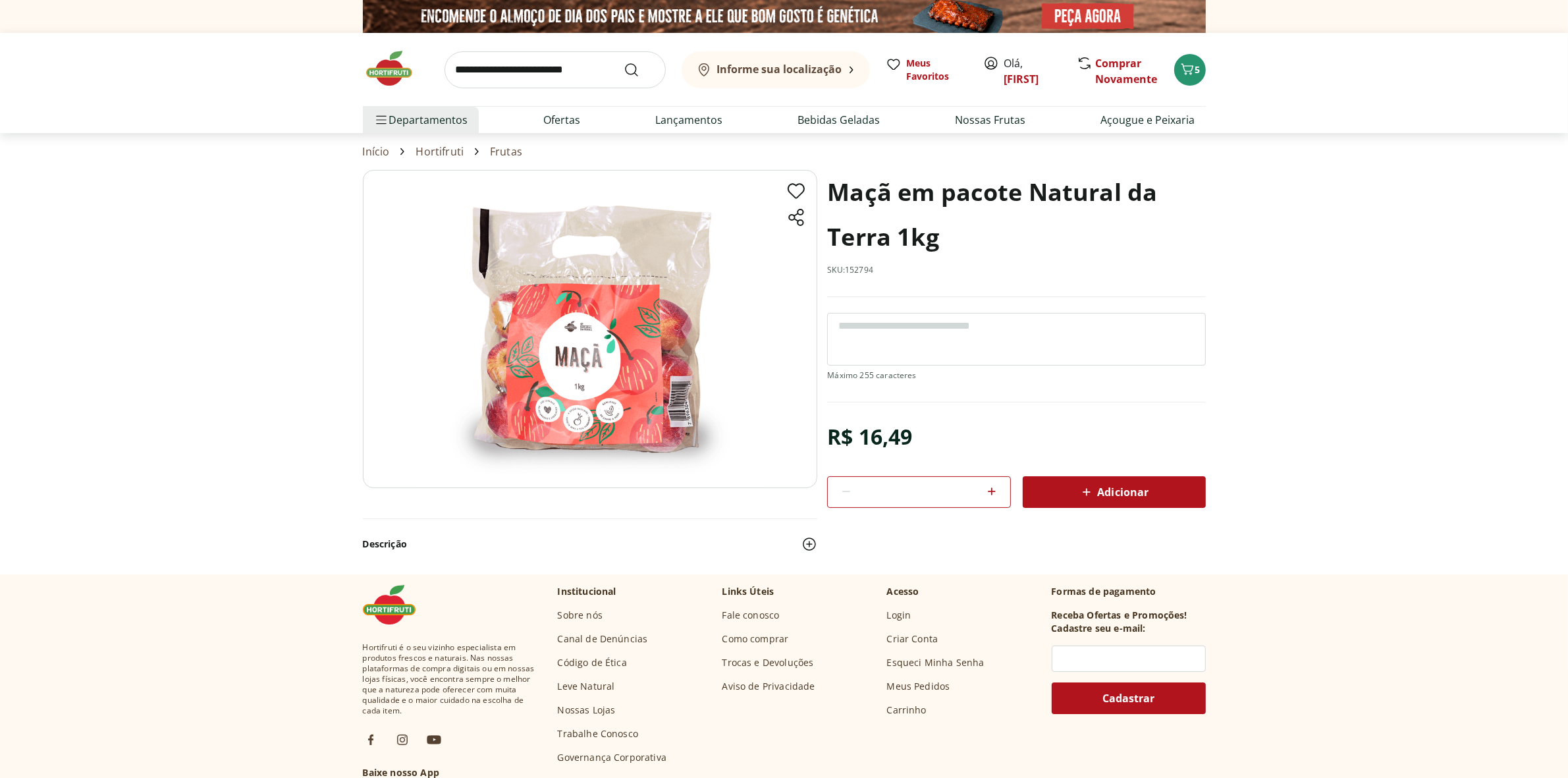 click on "*" at bounding box center [919, 492] 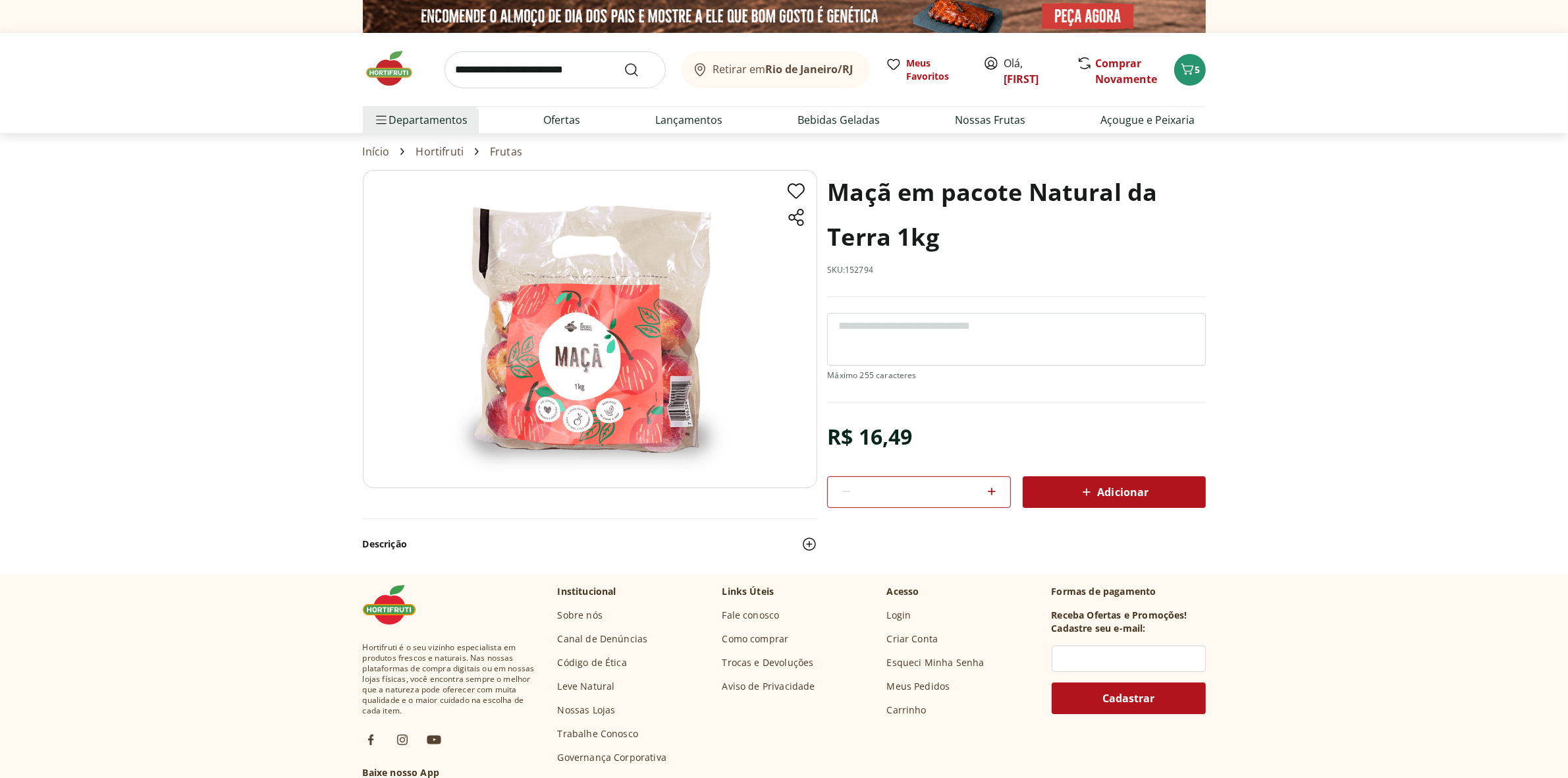 click on "*" at bounding box center [919, 492] 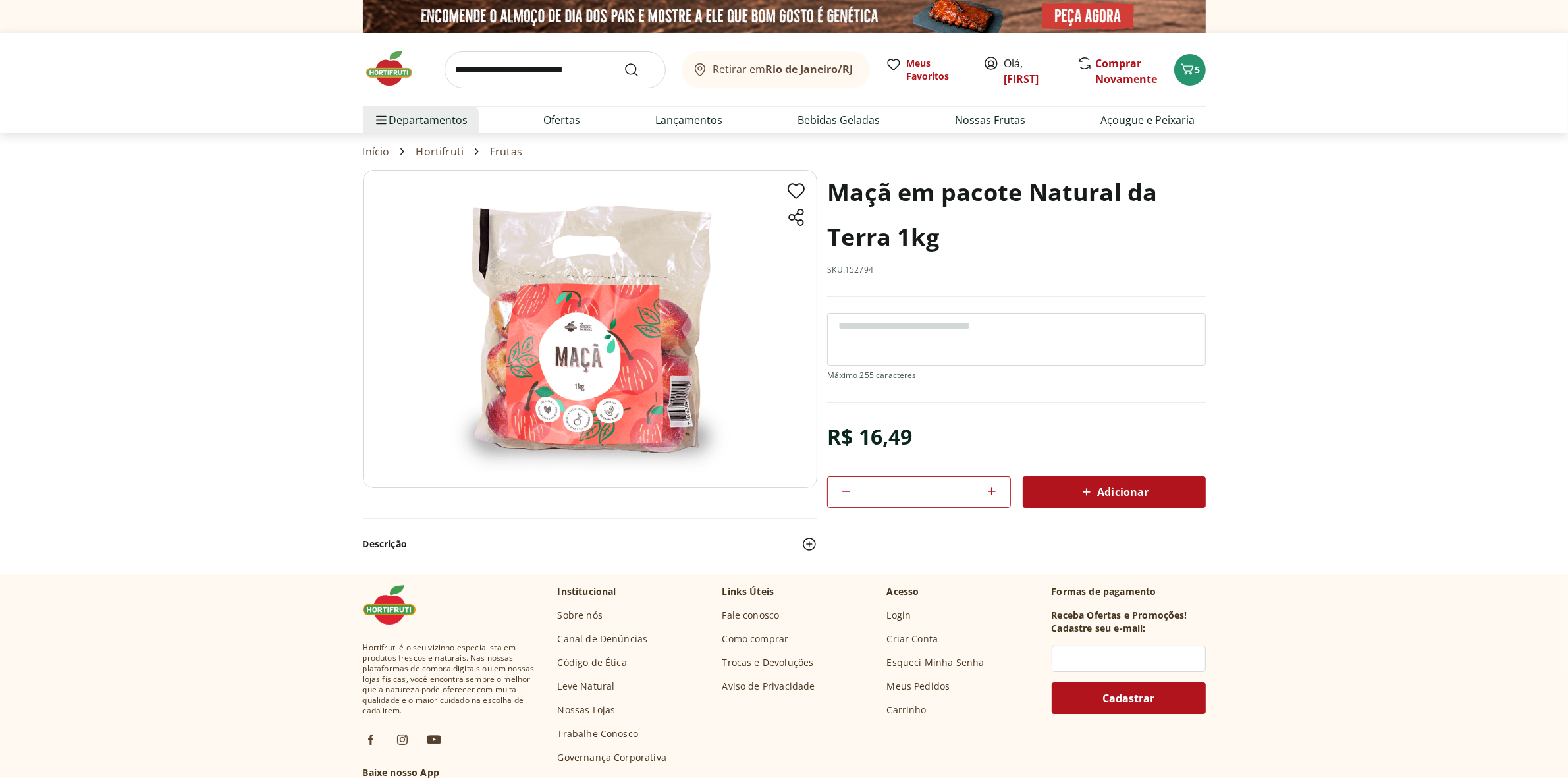 click on "Adicionar" at bounding box center [1114, 492] 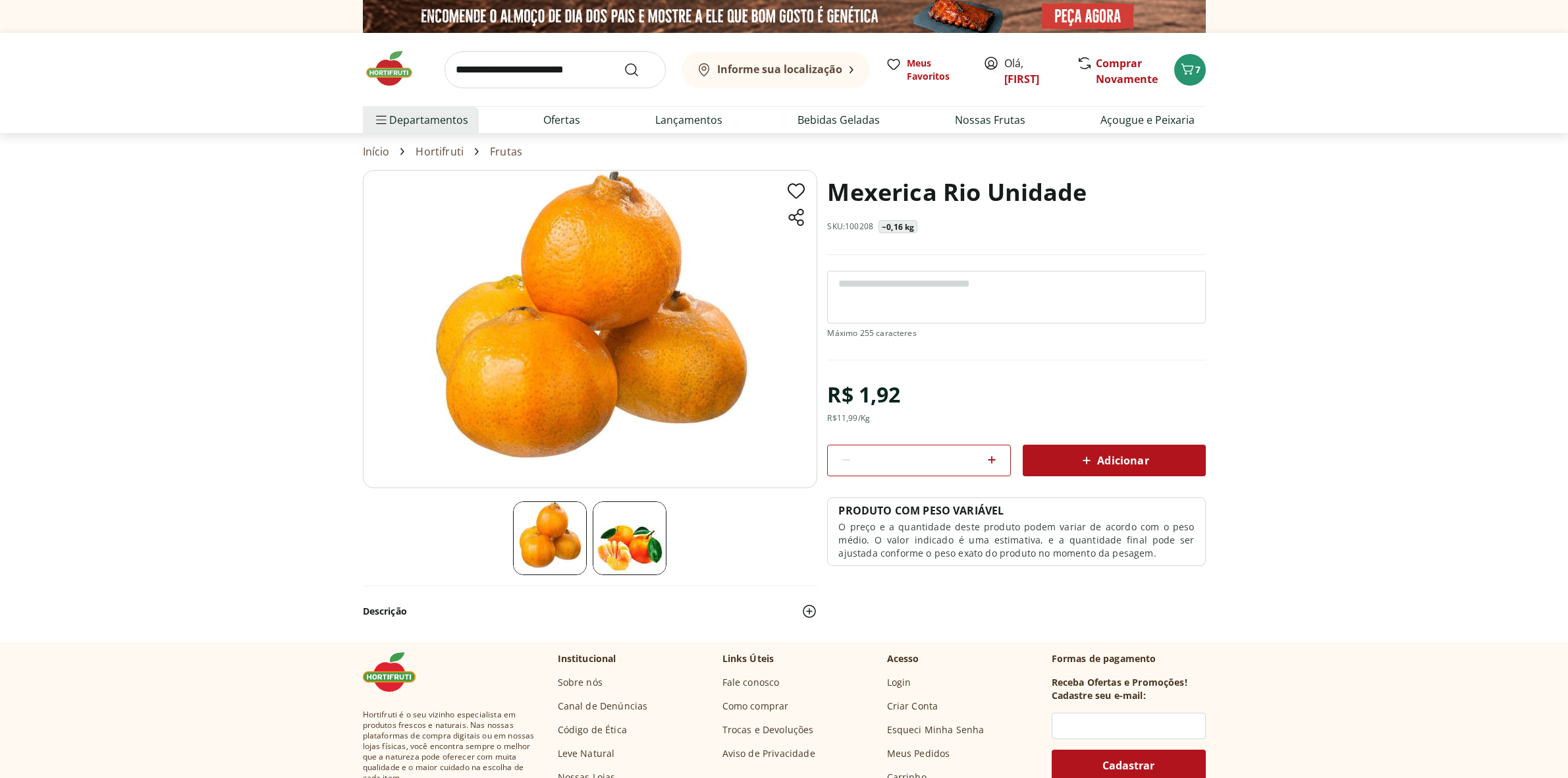 scroll, scrollTop: 0, scrollLeft: 0, axis: both 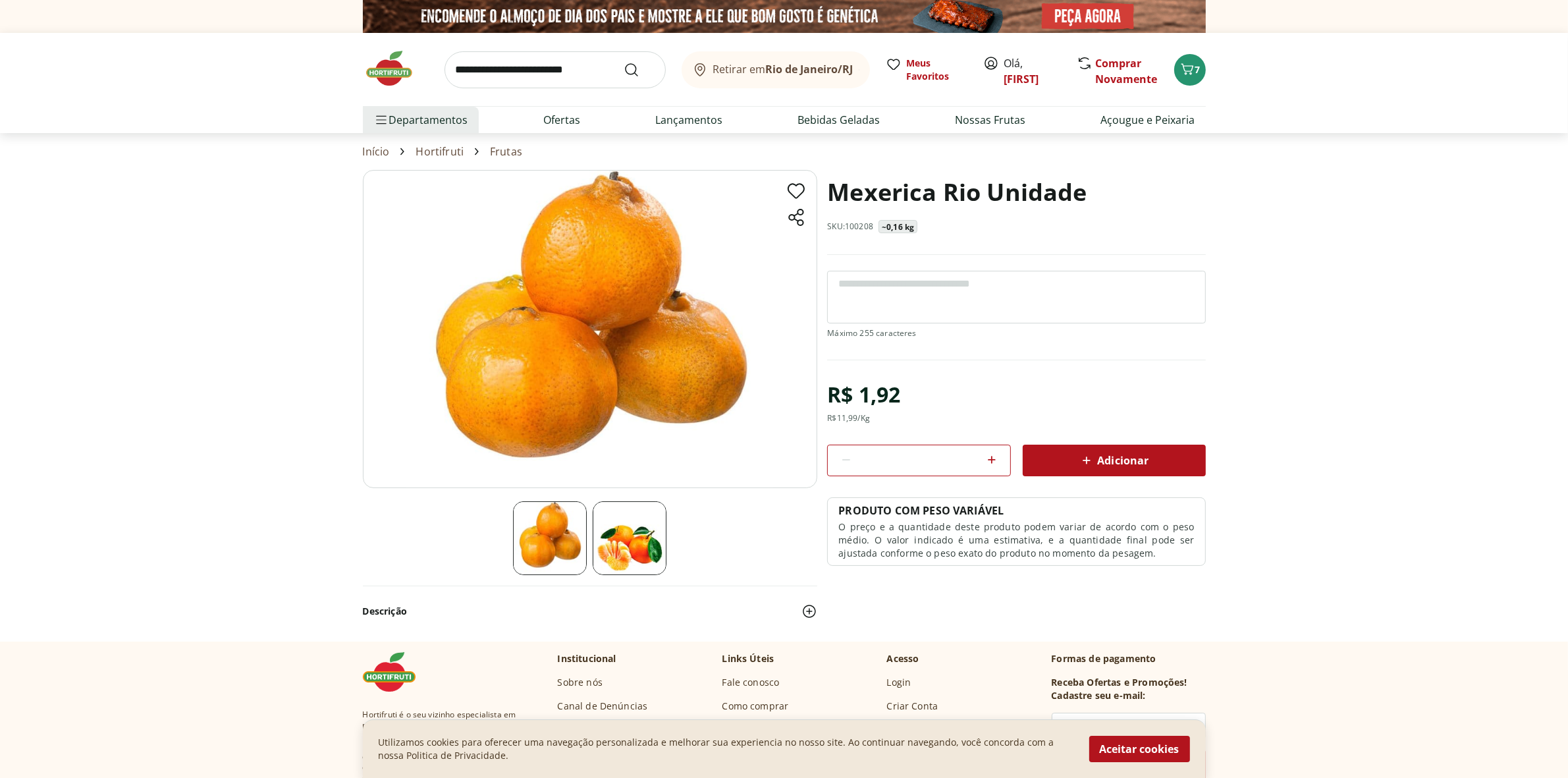 click on "*" at bounding box center (919, 460) 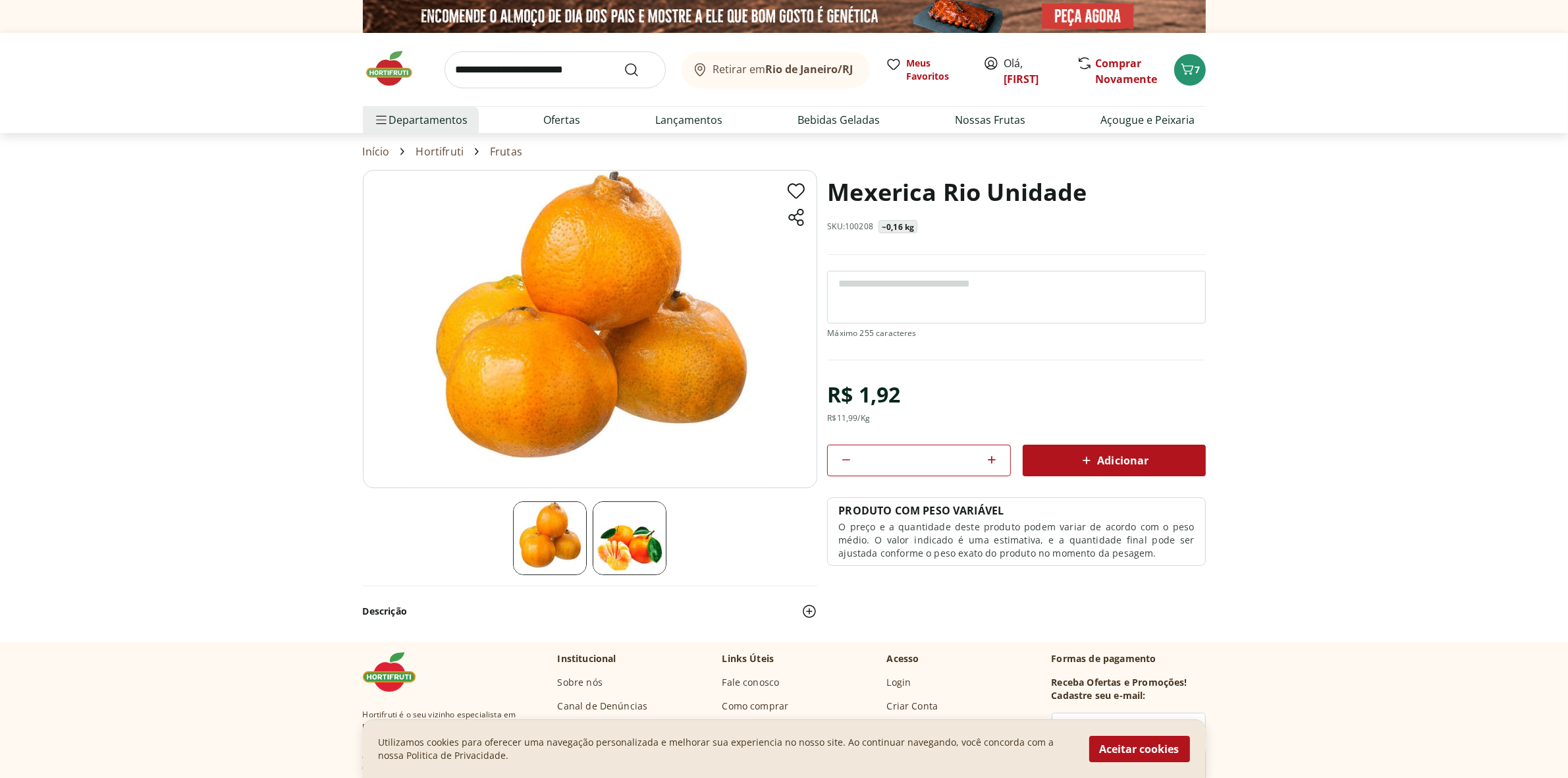 type on "**" 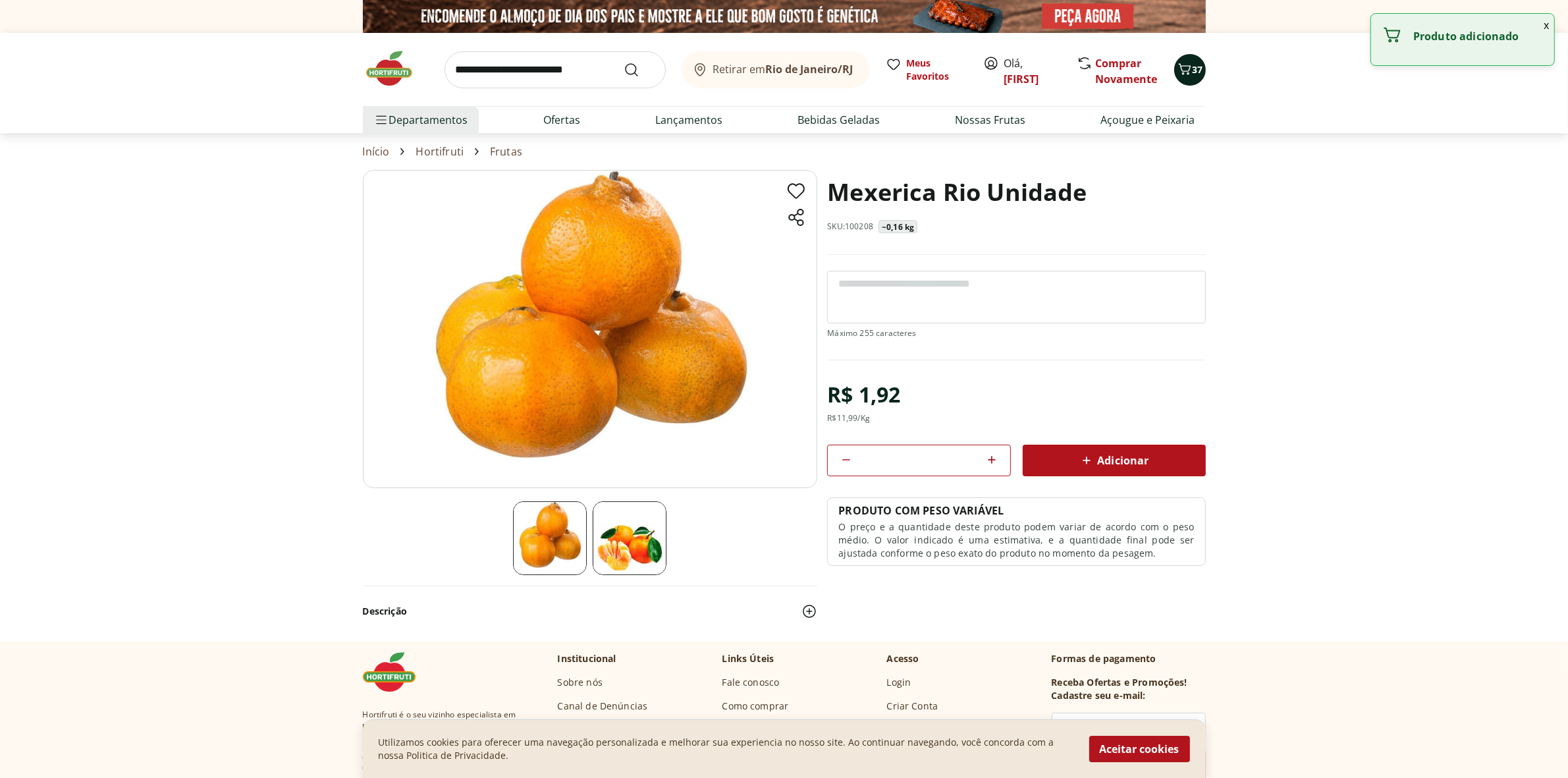 click on "37" at bounding box center (1198, 69) 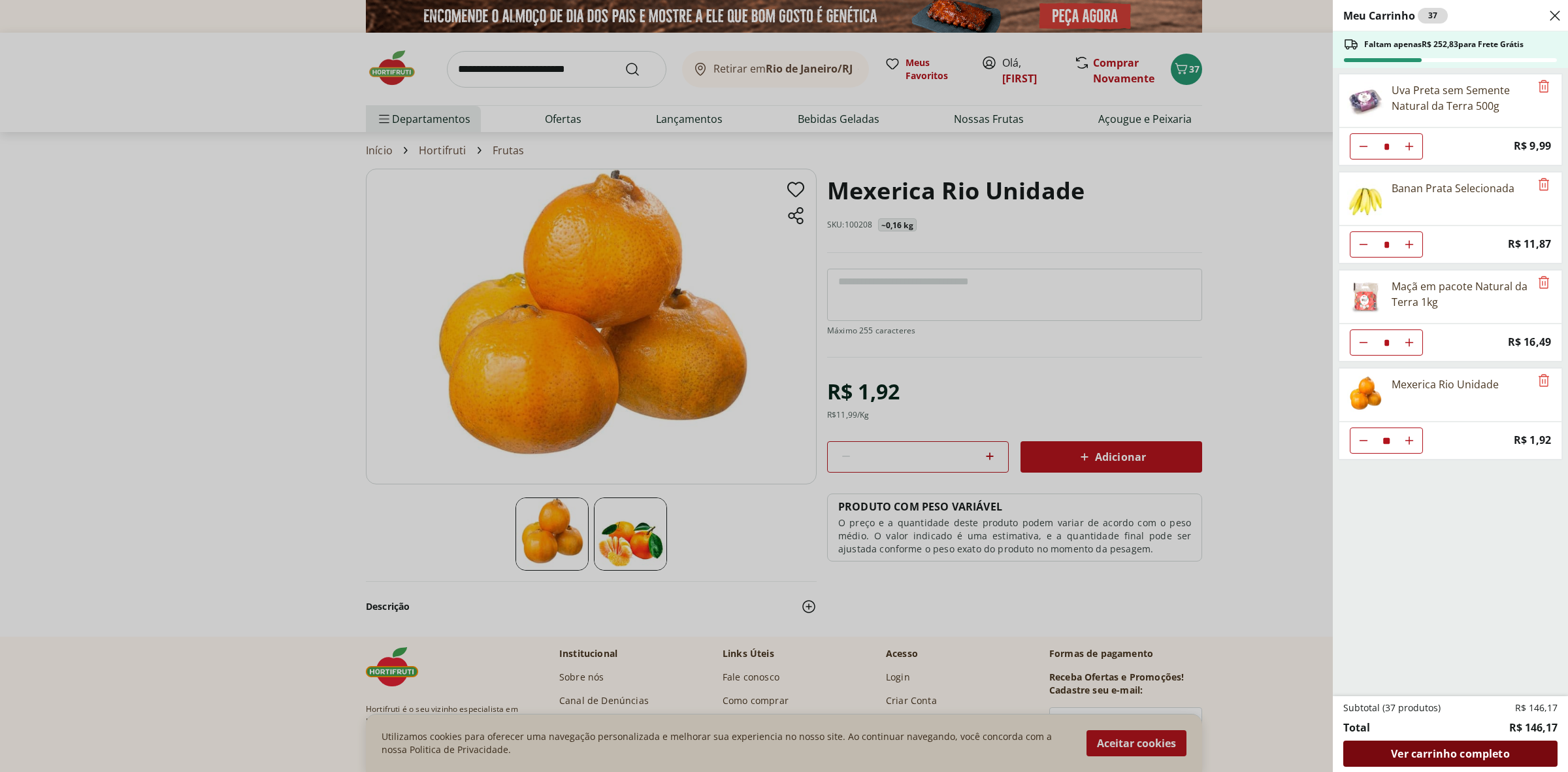 click on "Ver carrinho completo" at bounding box center (1450, 754) 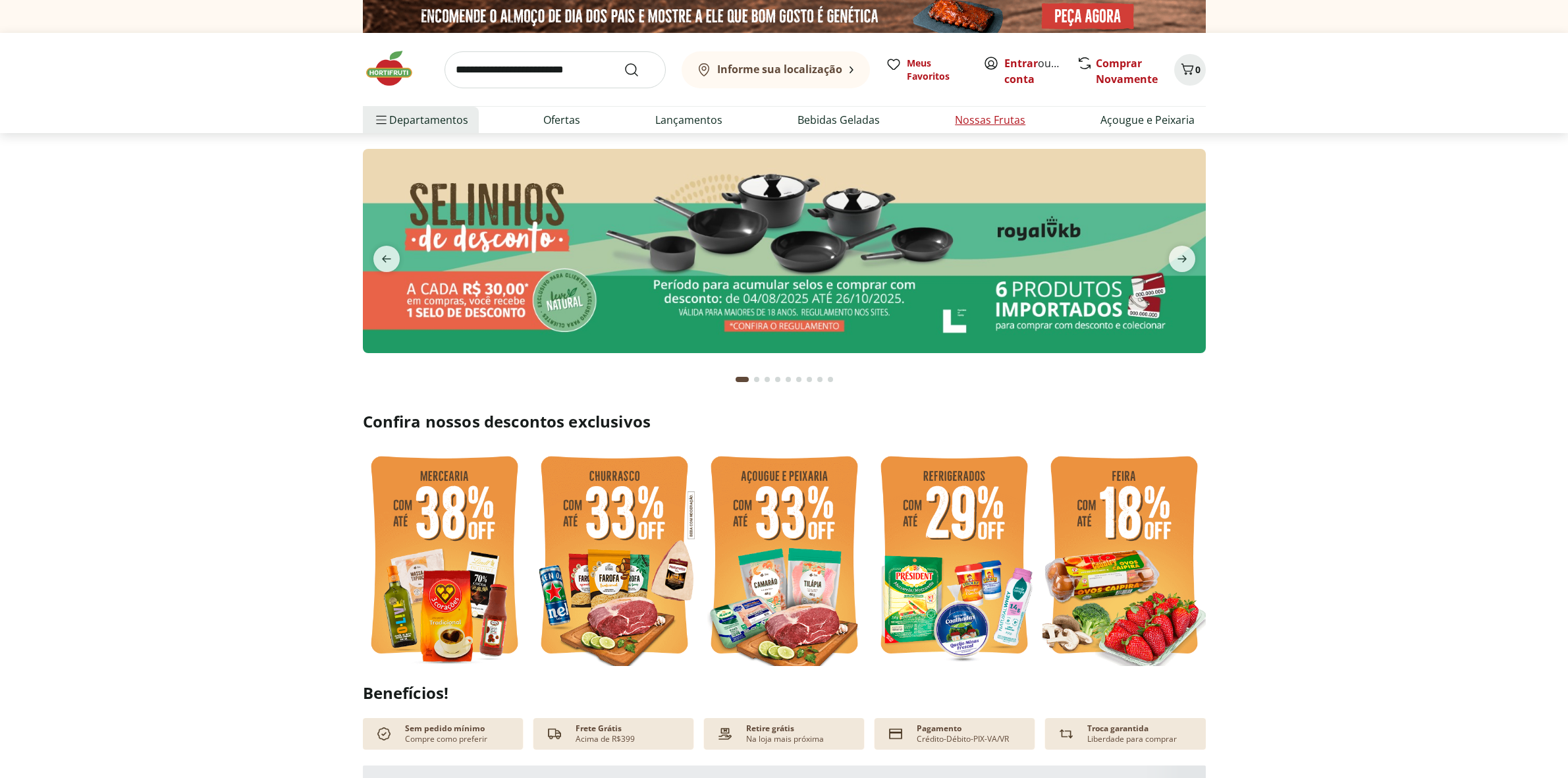 scroll, scrollTop: 0, scrollLeft: 0, axis: both 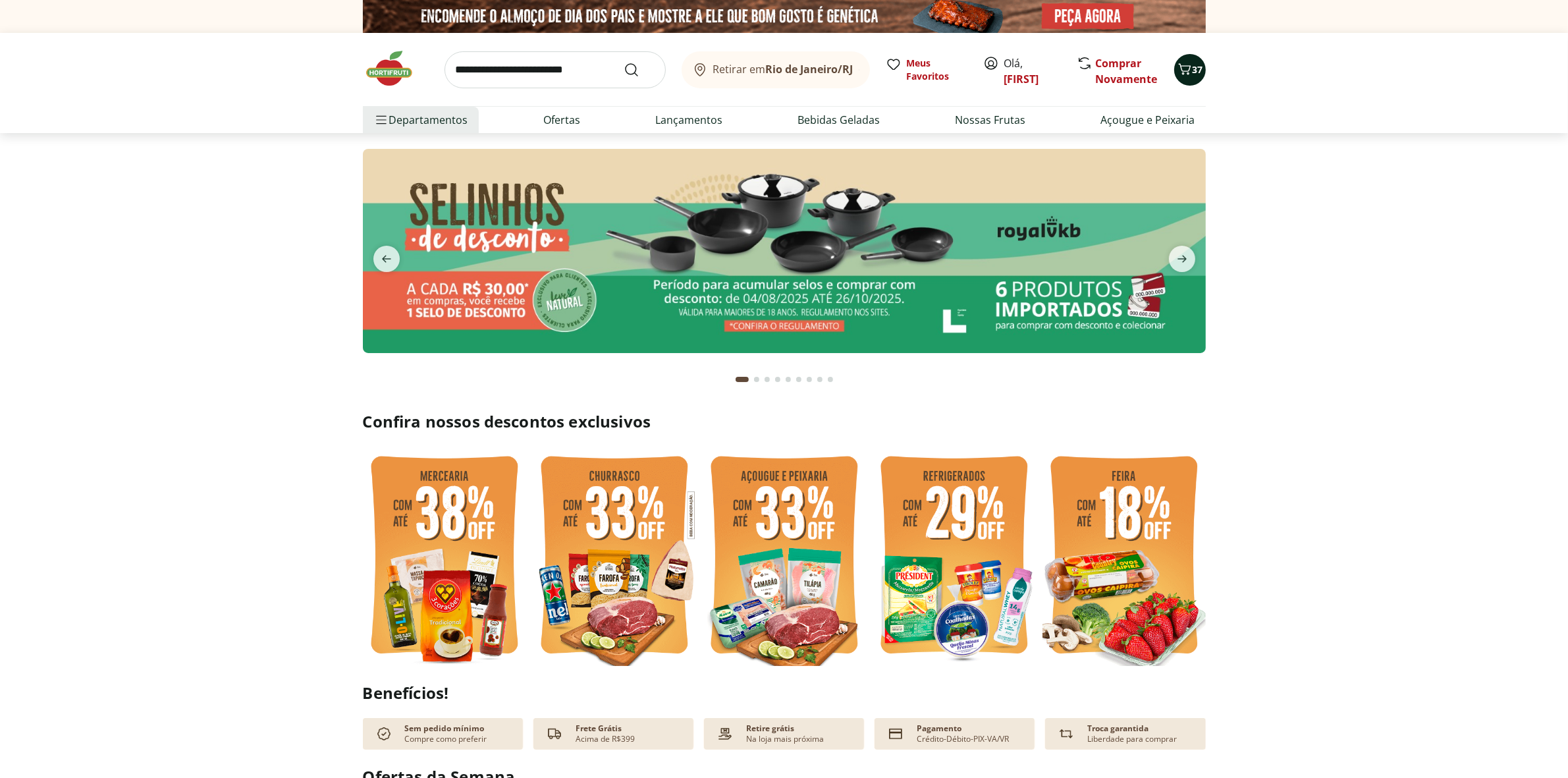 click on "37" at bounding box center [1190, 70] 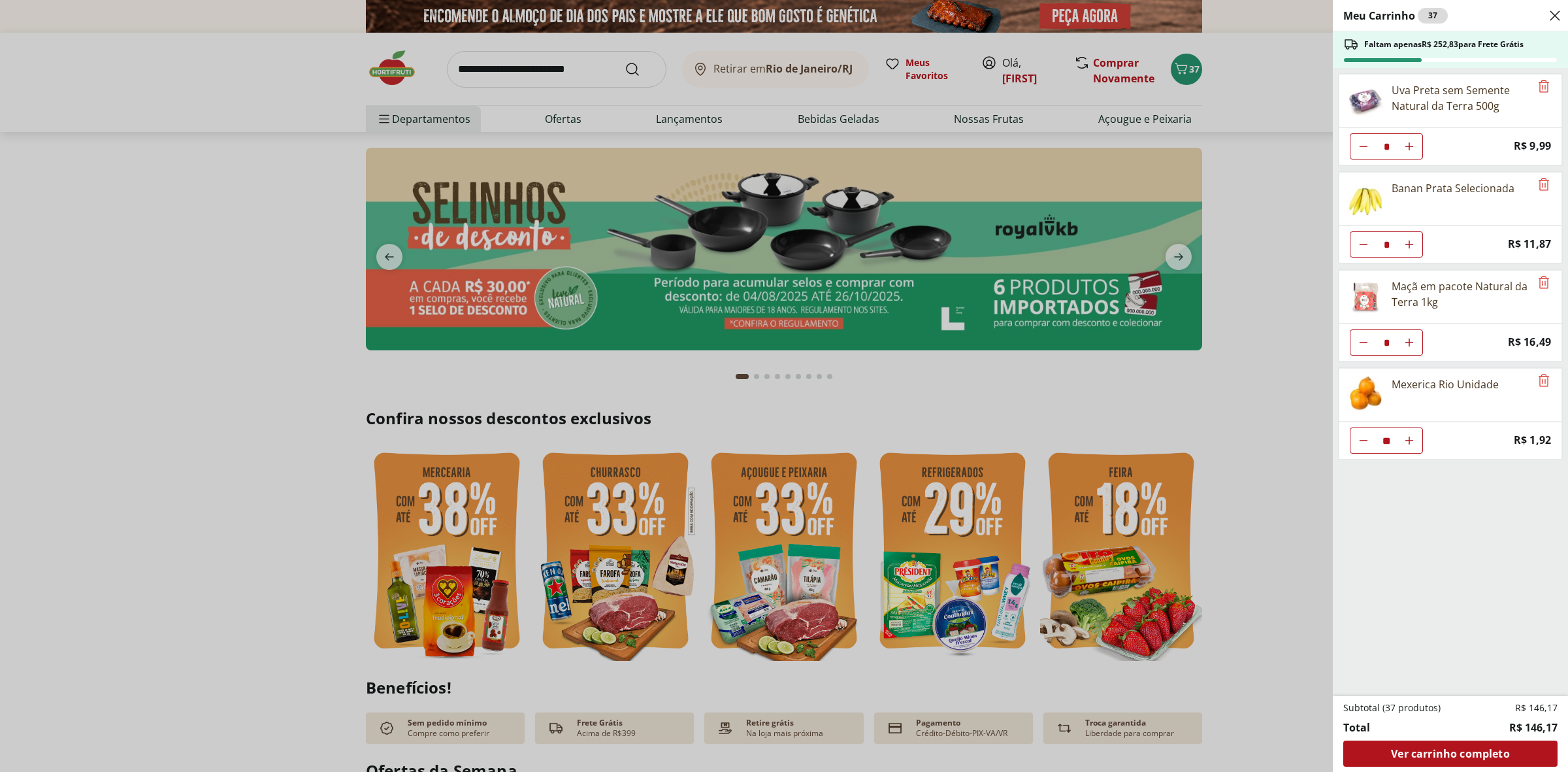 click on "Meu Carrinho 37 Faltam apenas  R$ 252,83  para Frete Grátis Uva Preta sem Semente Natural da Terra 500g * Price: R$ 9,99 Banan Prata Selecionada * Price: R$ 11,87 Maçã em pacote Natural da Terra 1kg * Price: R$ 16,49 Mexerica Rio Unidade ** Price: R$ 1,92 Subtotal (37 produtos) R$ 146,17 Total R$ 146,17 Ver carrinho completo" at bounding box center (784, 386) 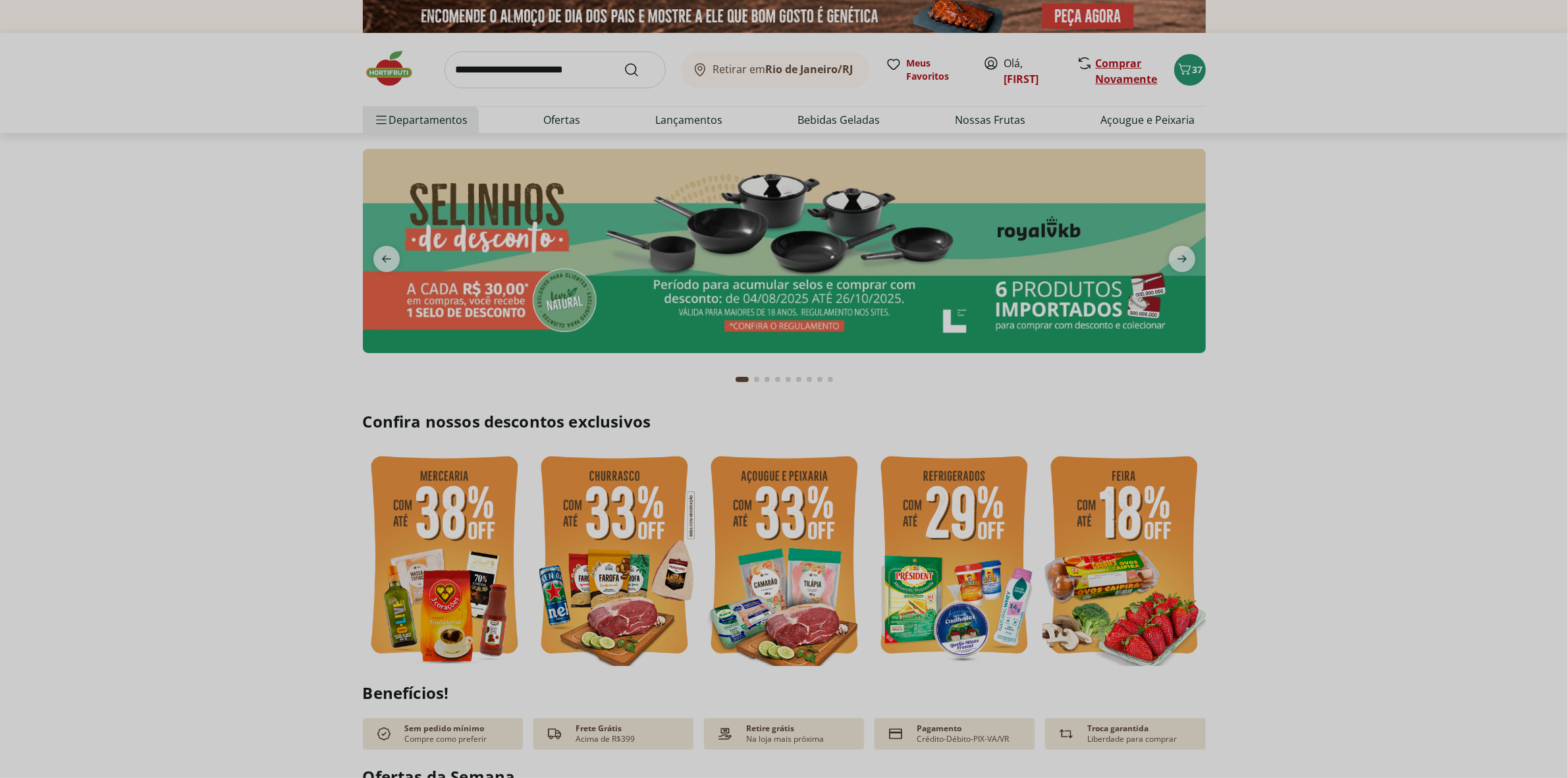 click on "Comprar Novamente" at bounding box center (1127, 71) 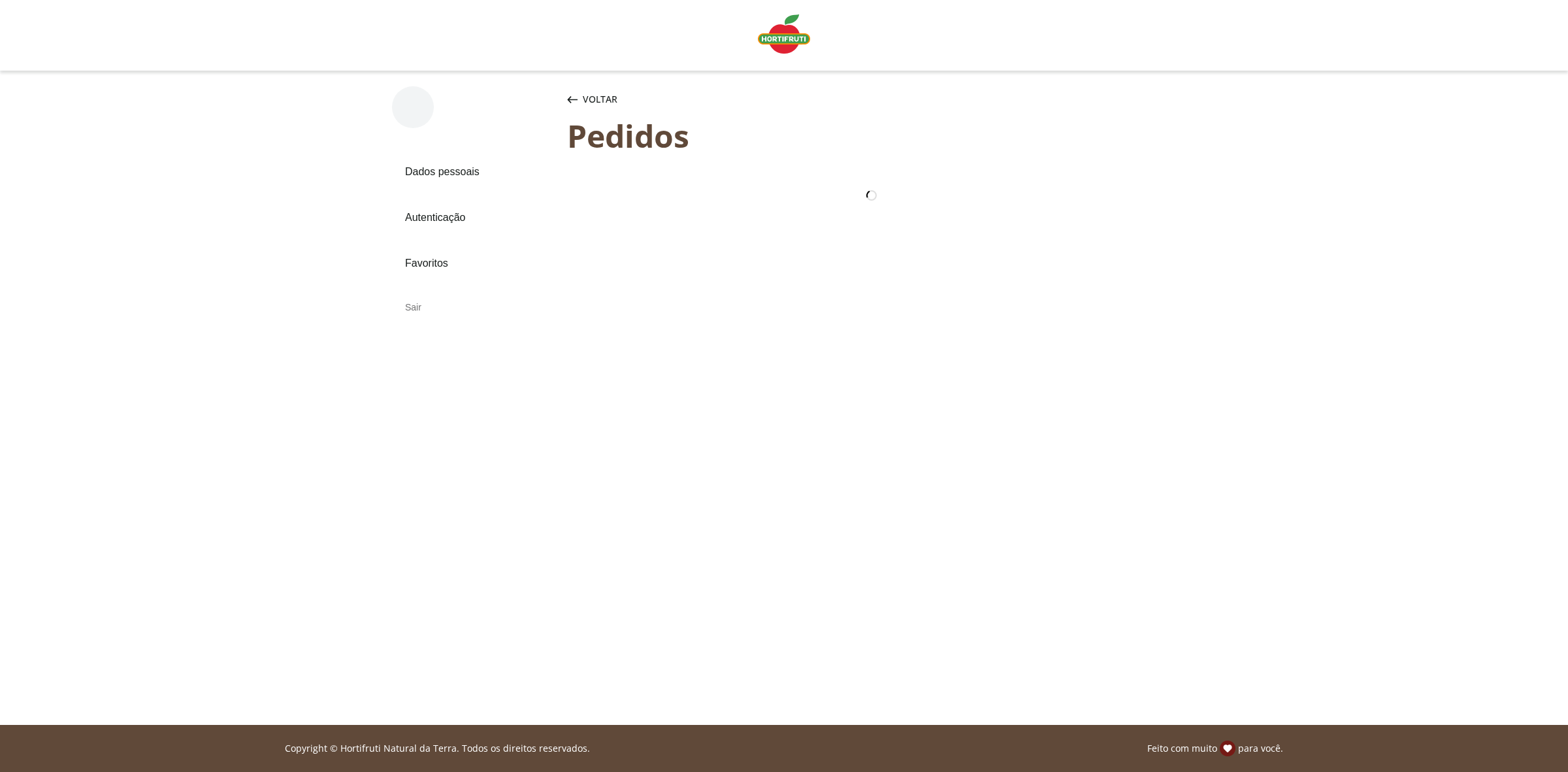 scroll, scrollTop: 0, scrollLeft: 0, axis: both 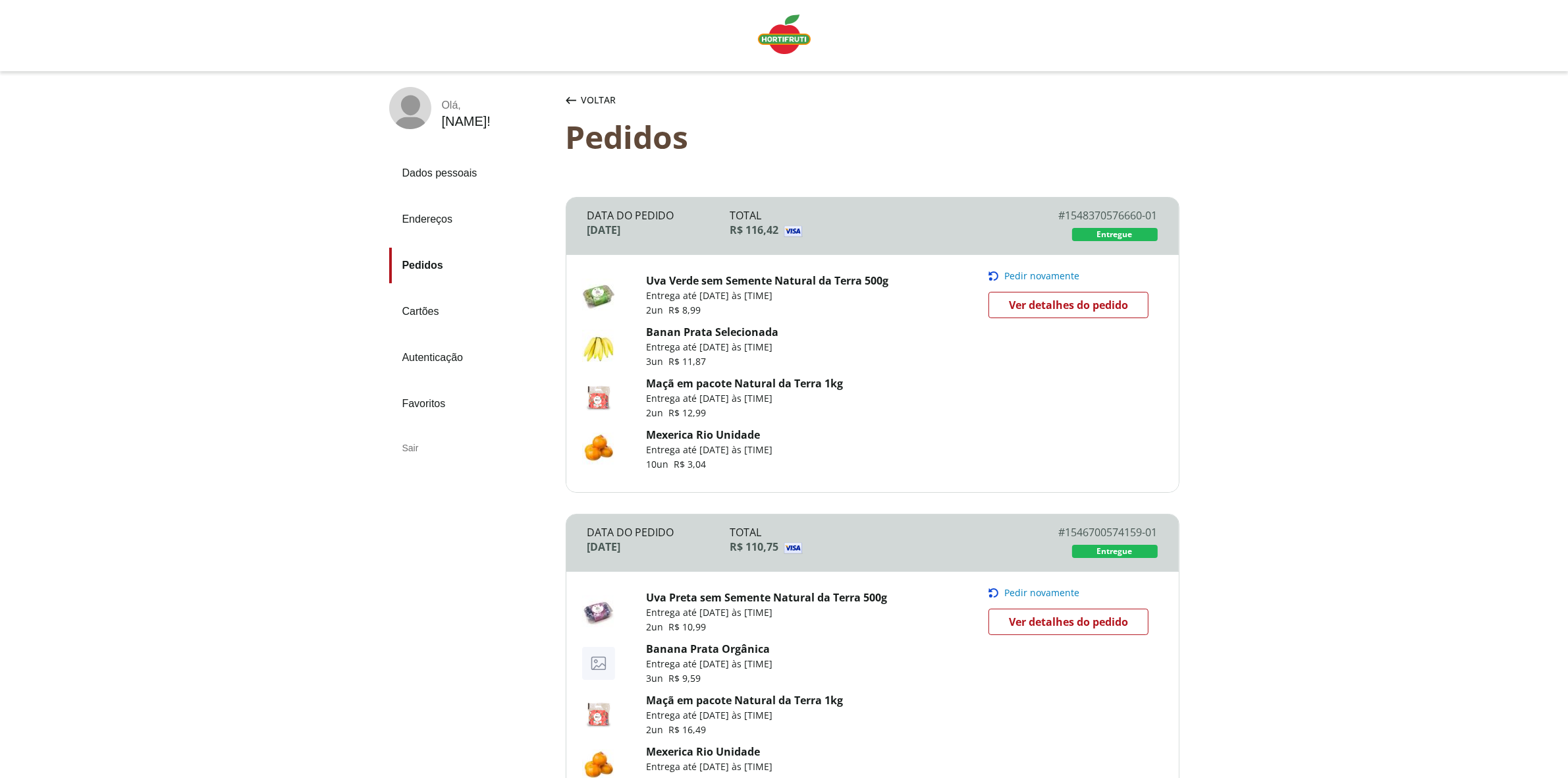 click at bounding box center [784, 34] 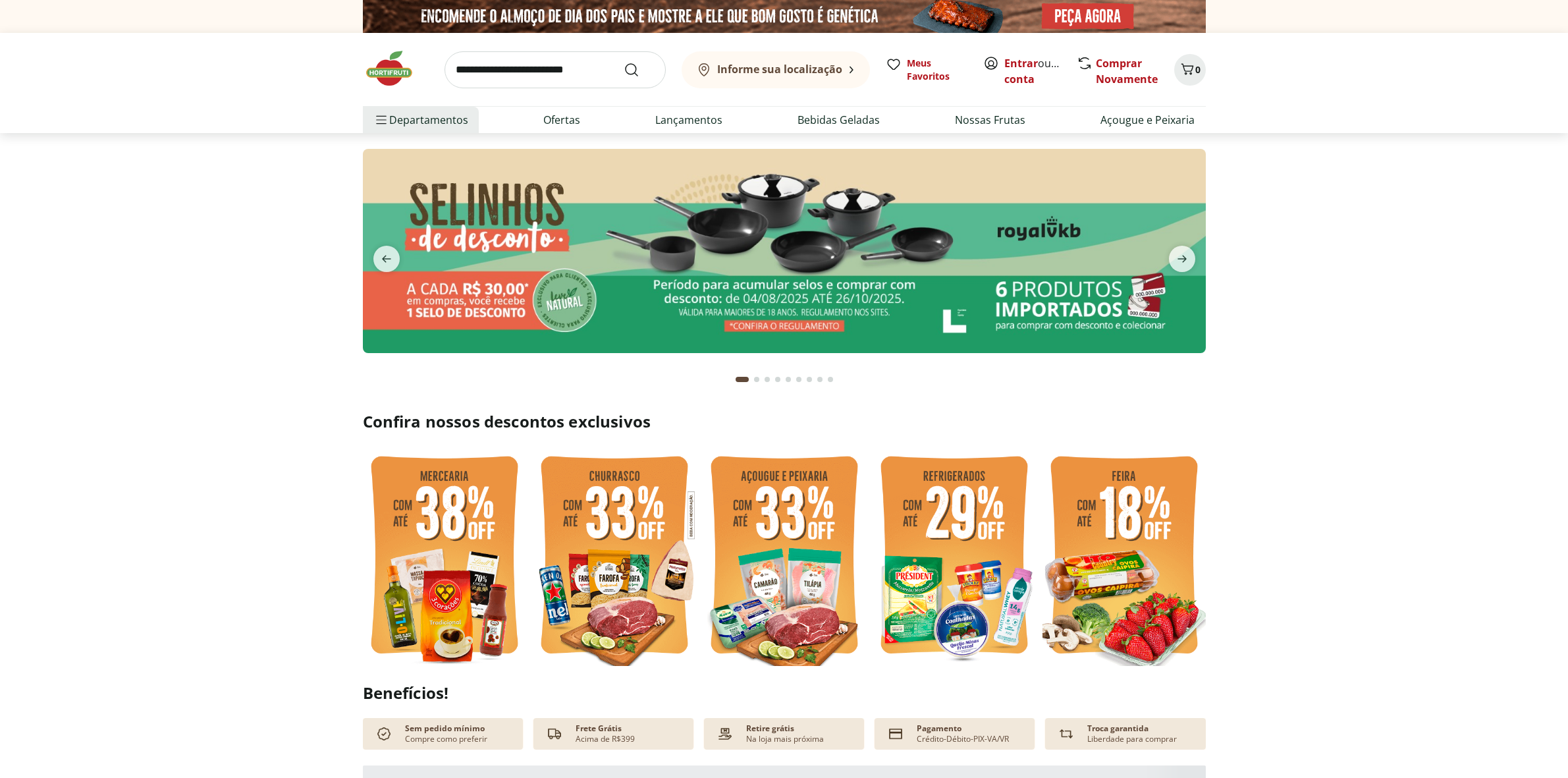 scroll, scrollTop: 0, scrollLeft: 0, axis: both 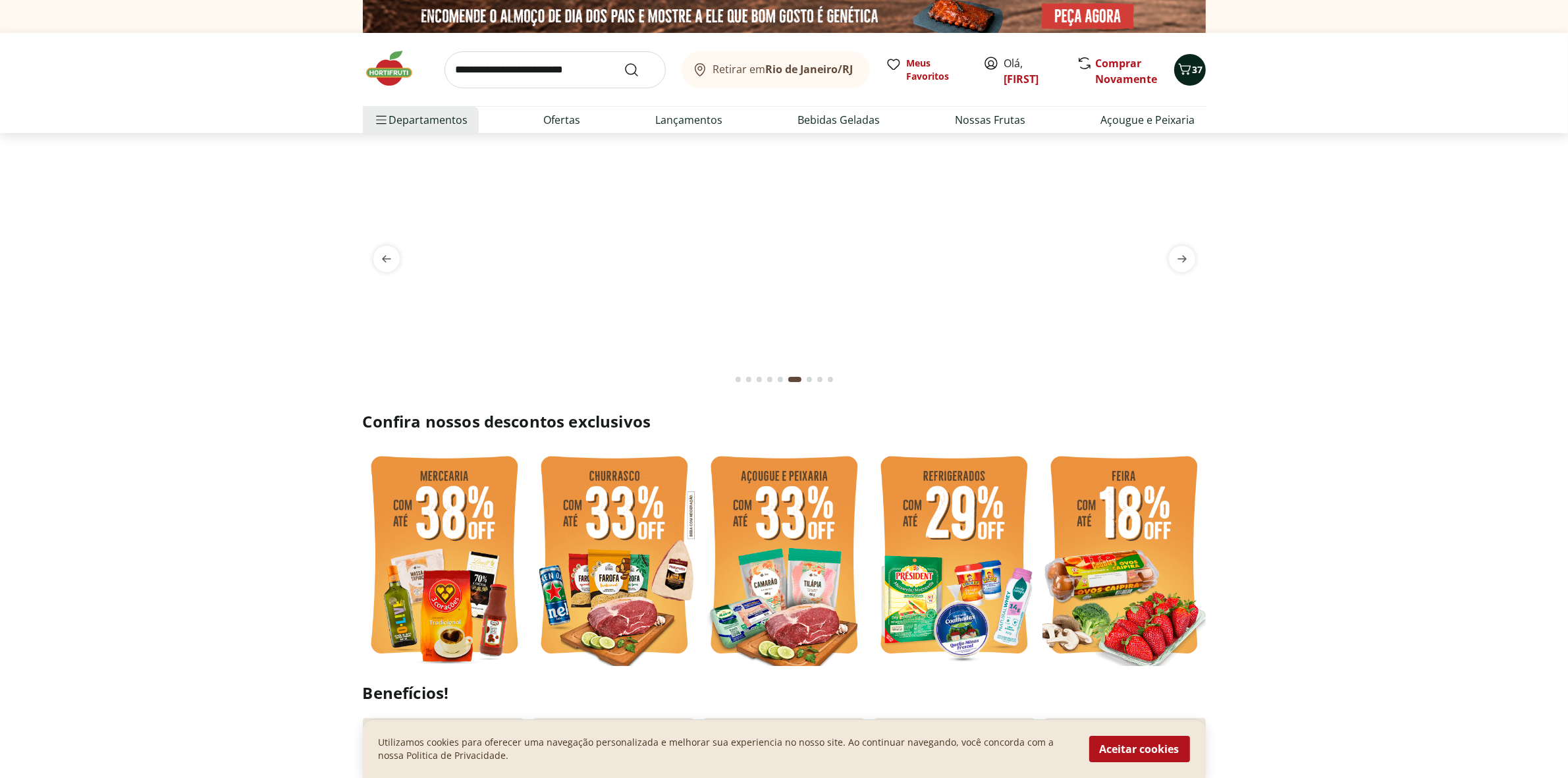 click on "37" at bounding box center (1198, 69) 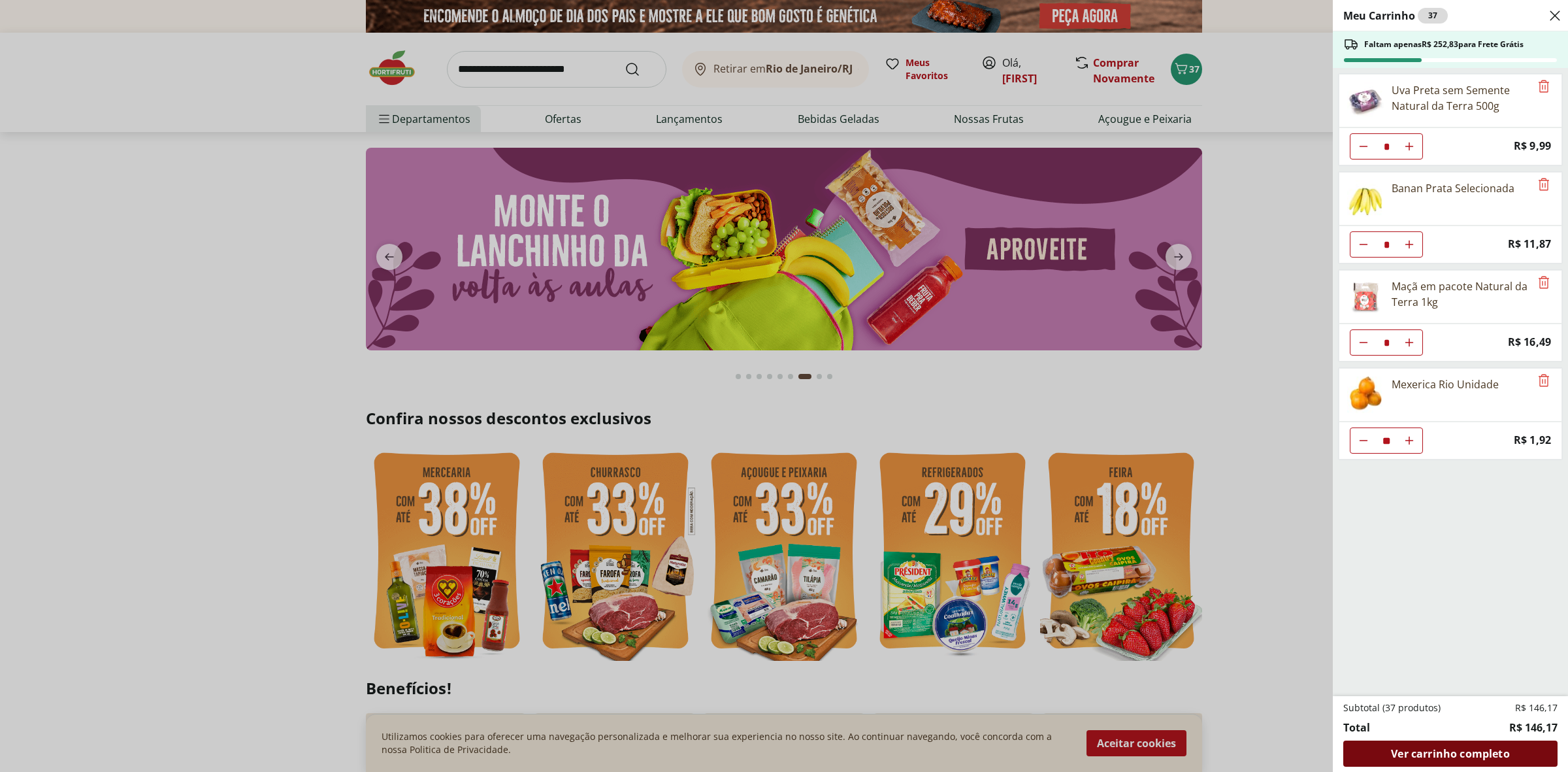 click on "Ver carrinho completo" at bounding box center [1450, 754] 